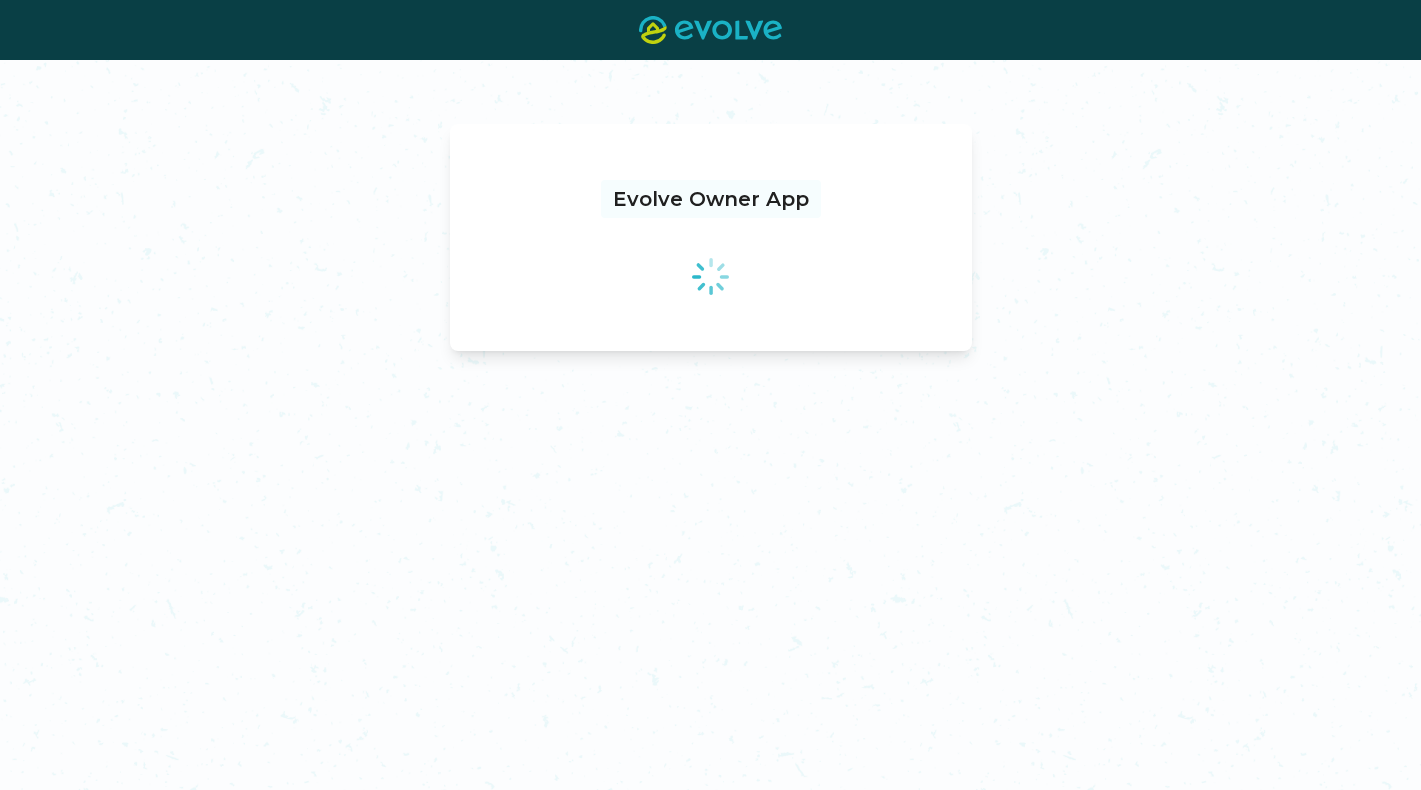 scroll, scrollTop: 0, scrollLeft: 0, axis: both 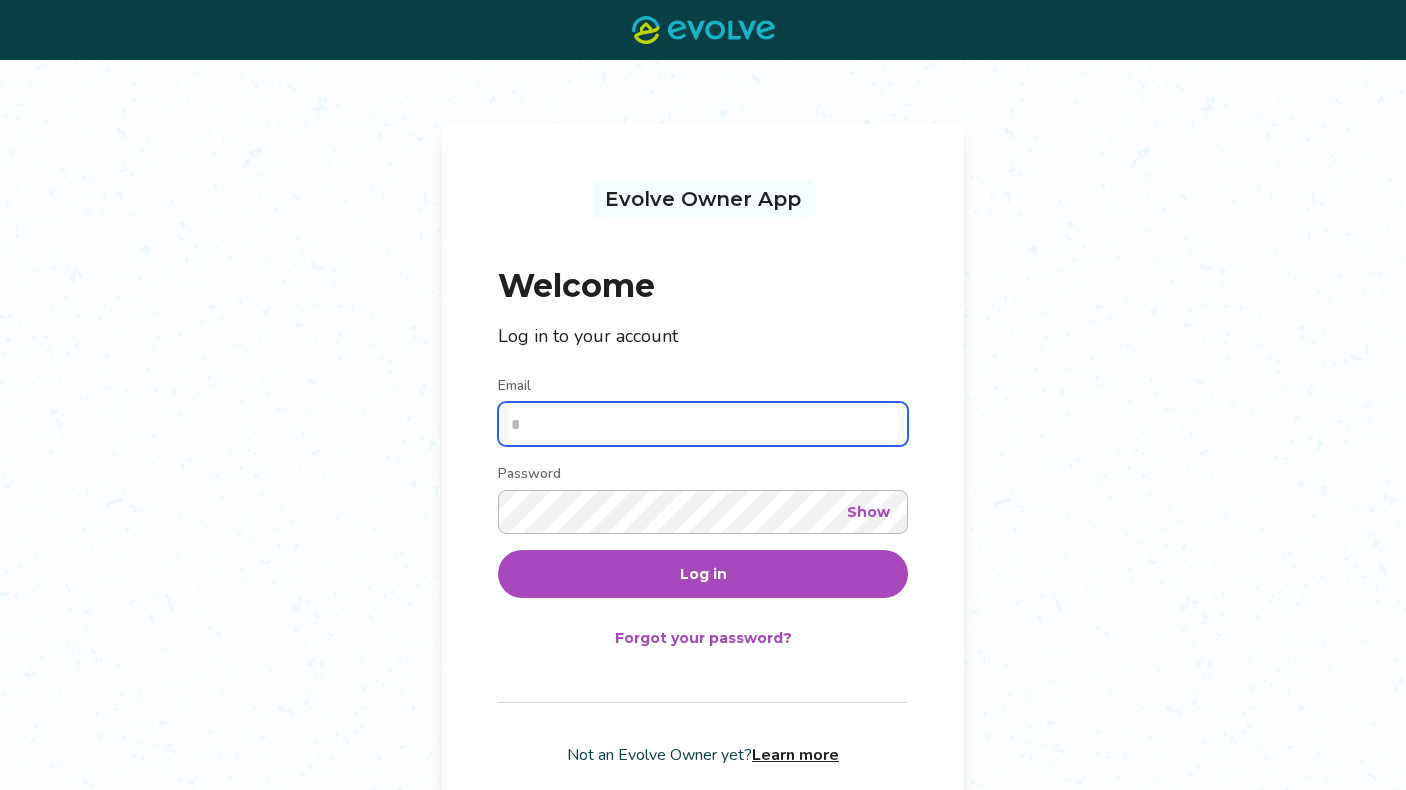 type on "**********" 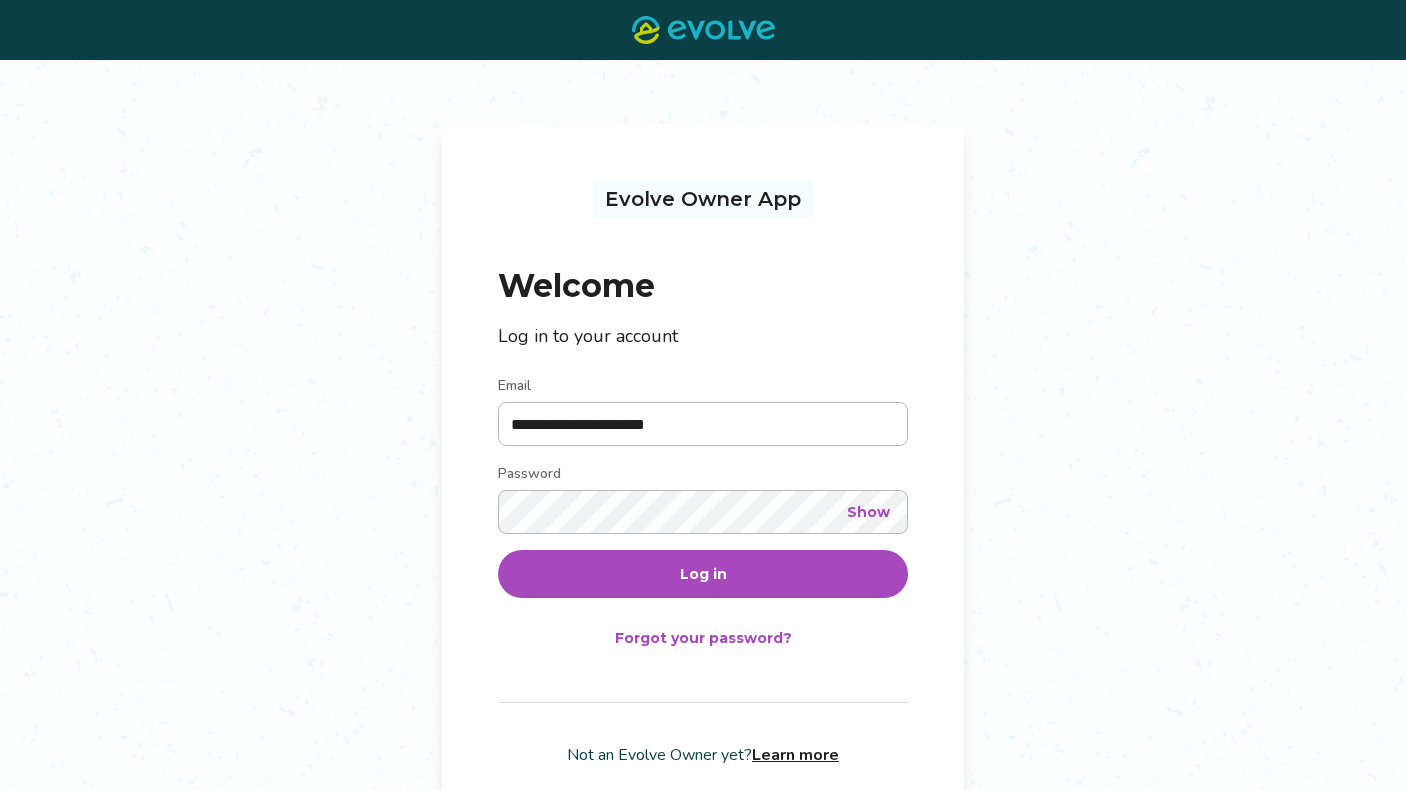 click on "Log in" at bounding box center (703, 574) 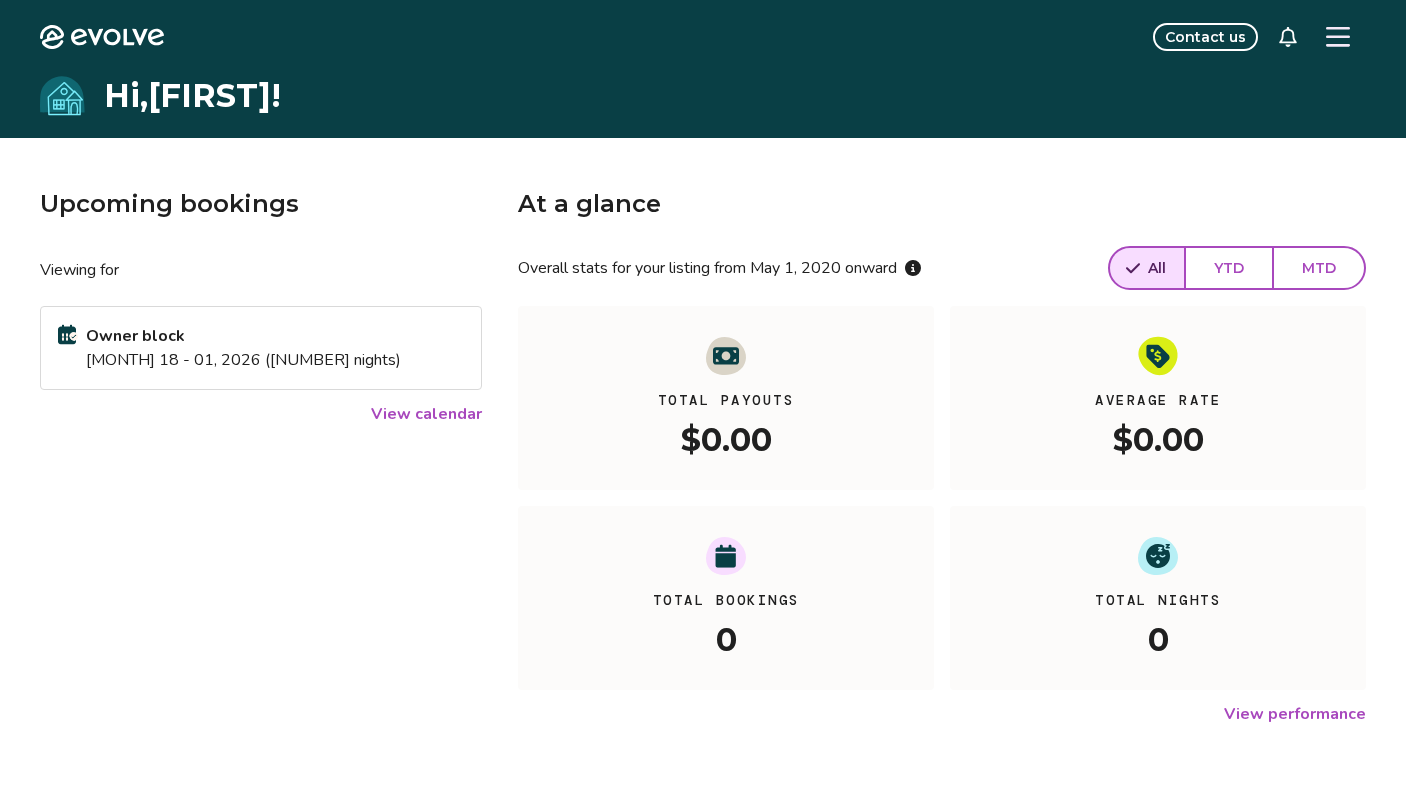 click 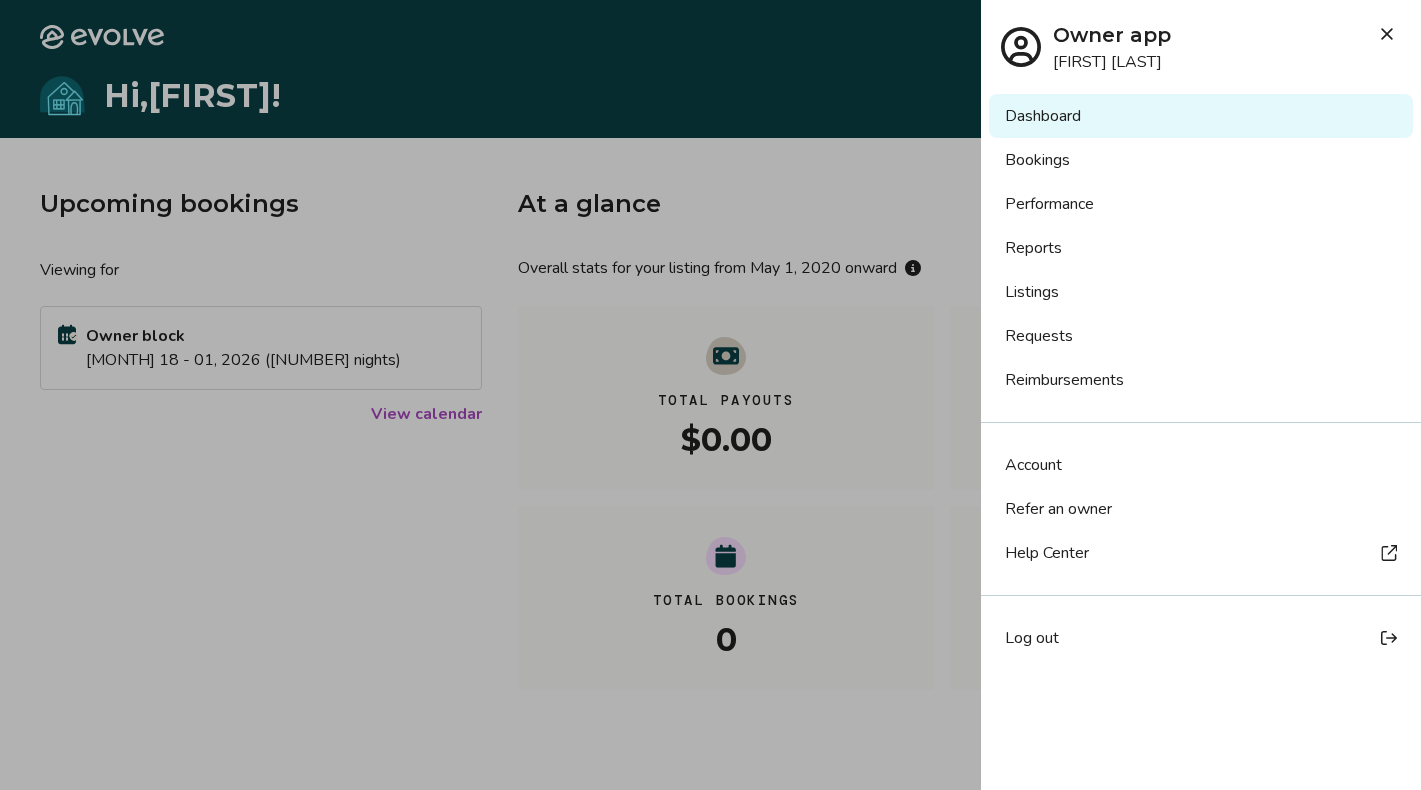 click on "Reports" at bounding box center (1201, 248) 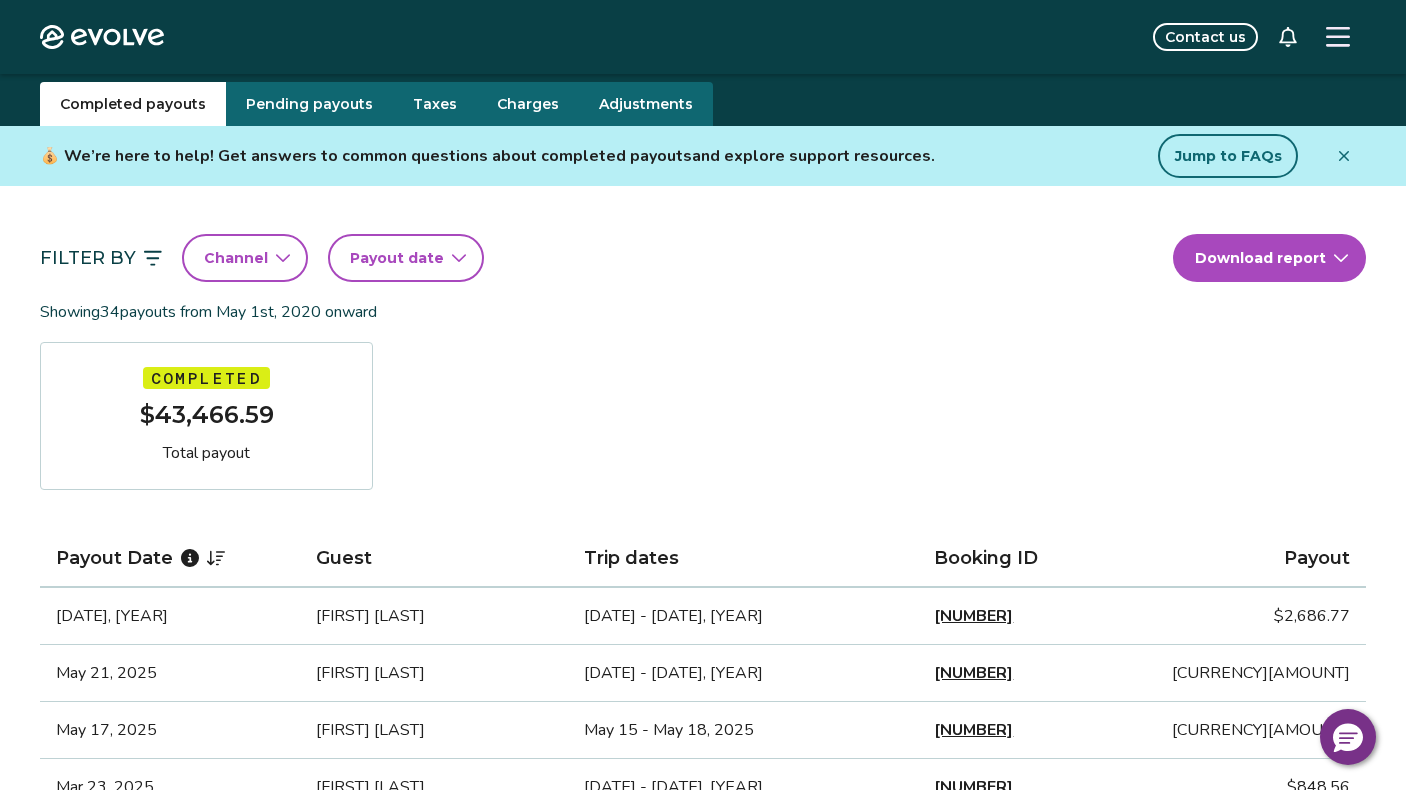 scroll, scrollTop: 55, scrollLeft: 0, axis: vertical 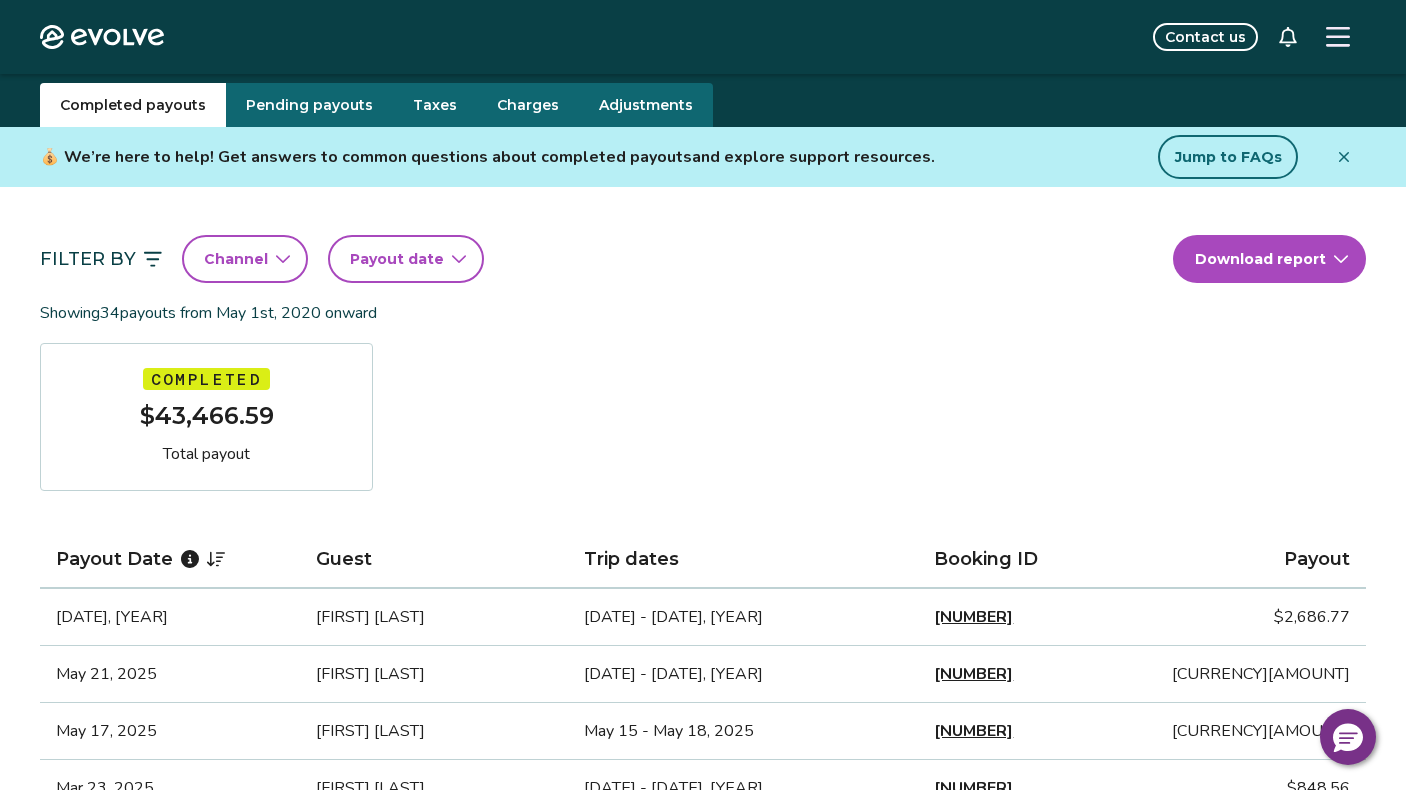click 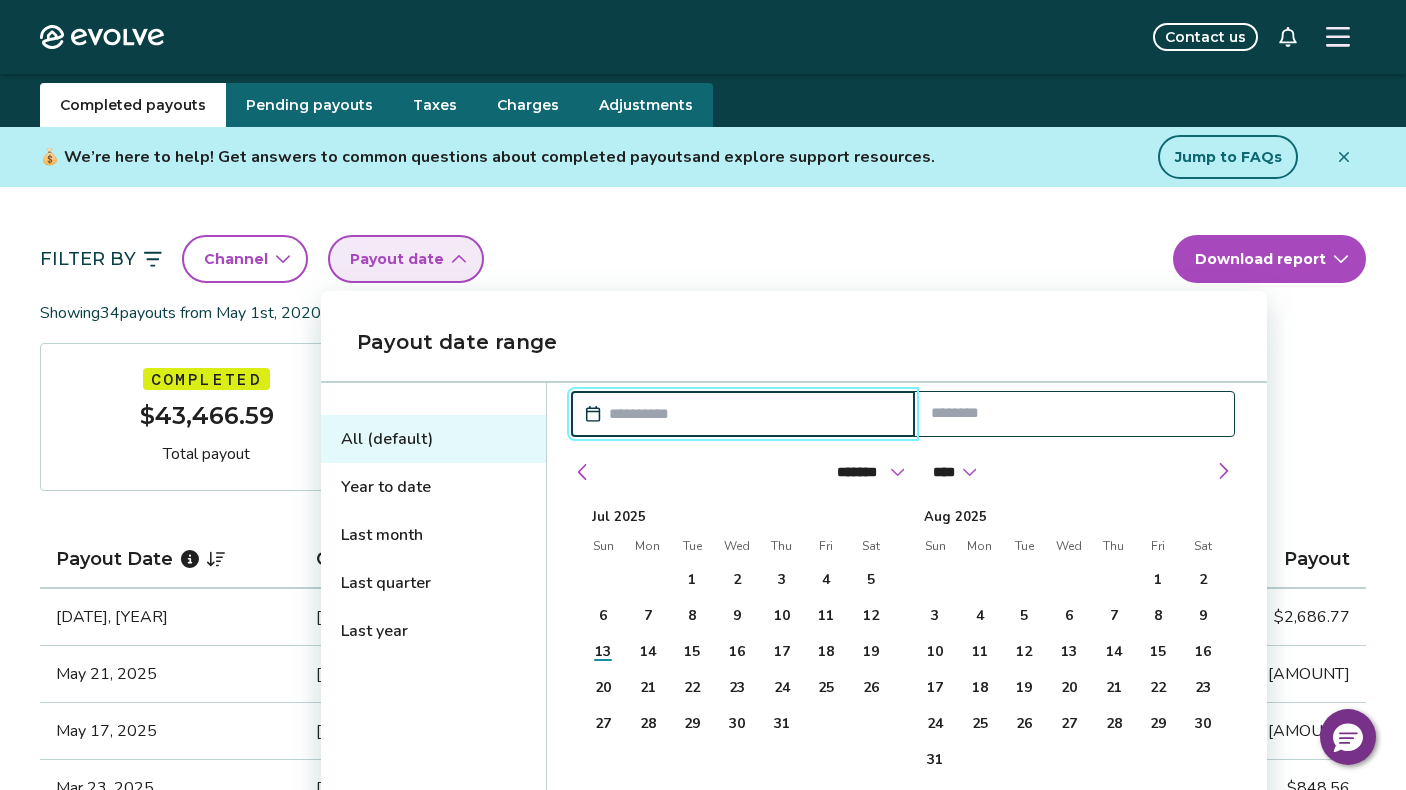 click at bounding box center [753, 414] 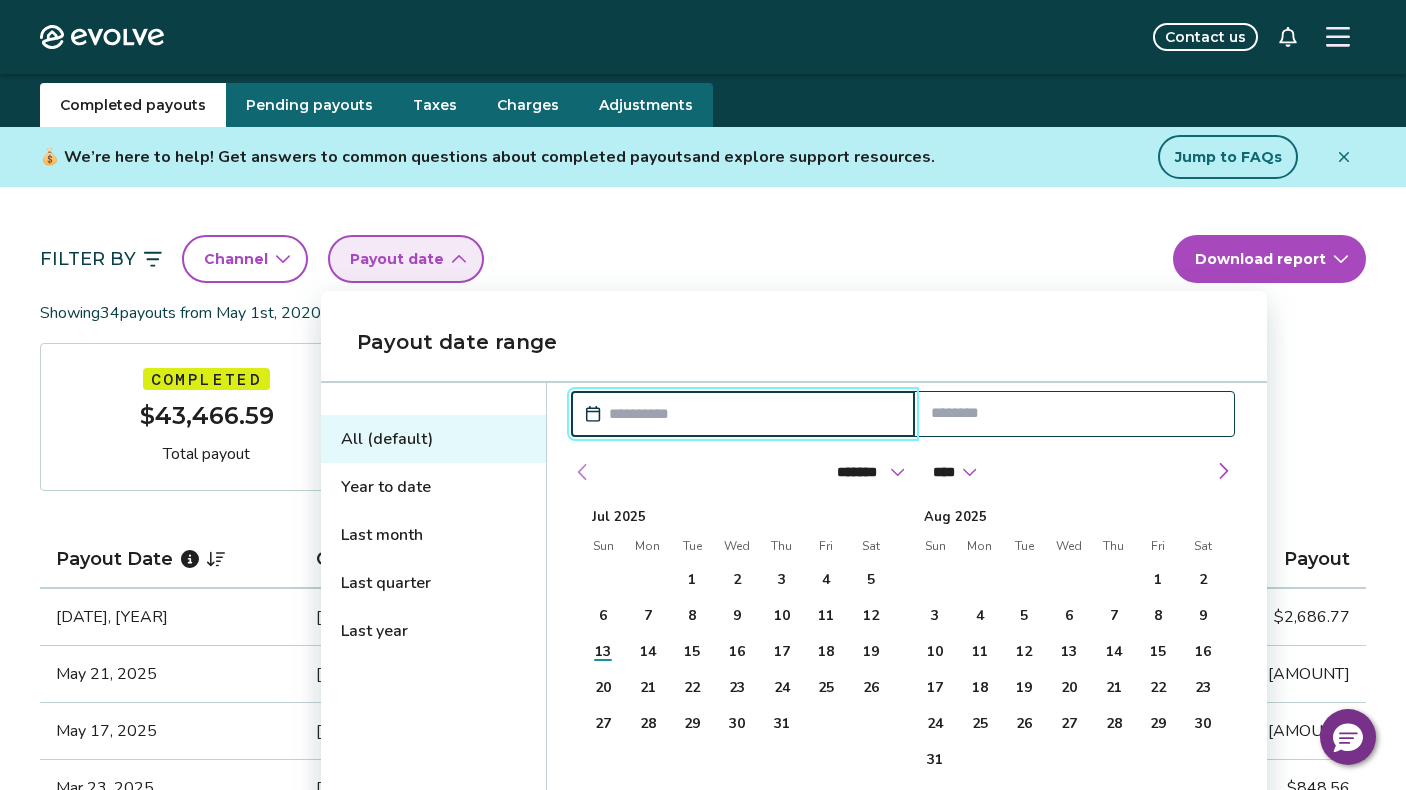 click at bounding box center [583, 472] 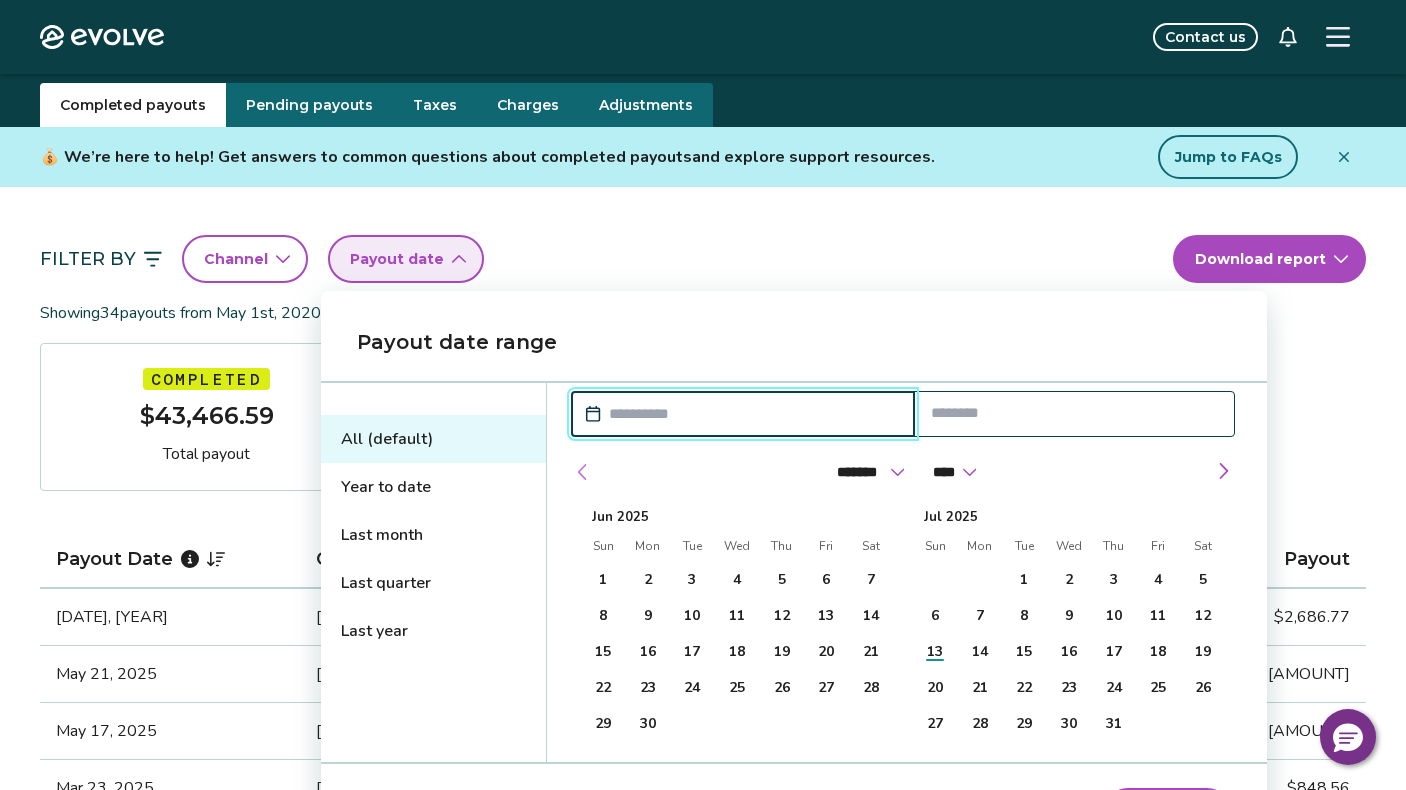 click at bounding box center (583, 472) 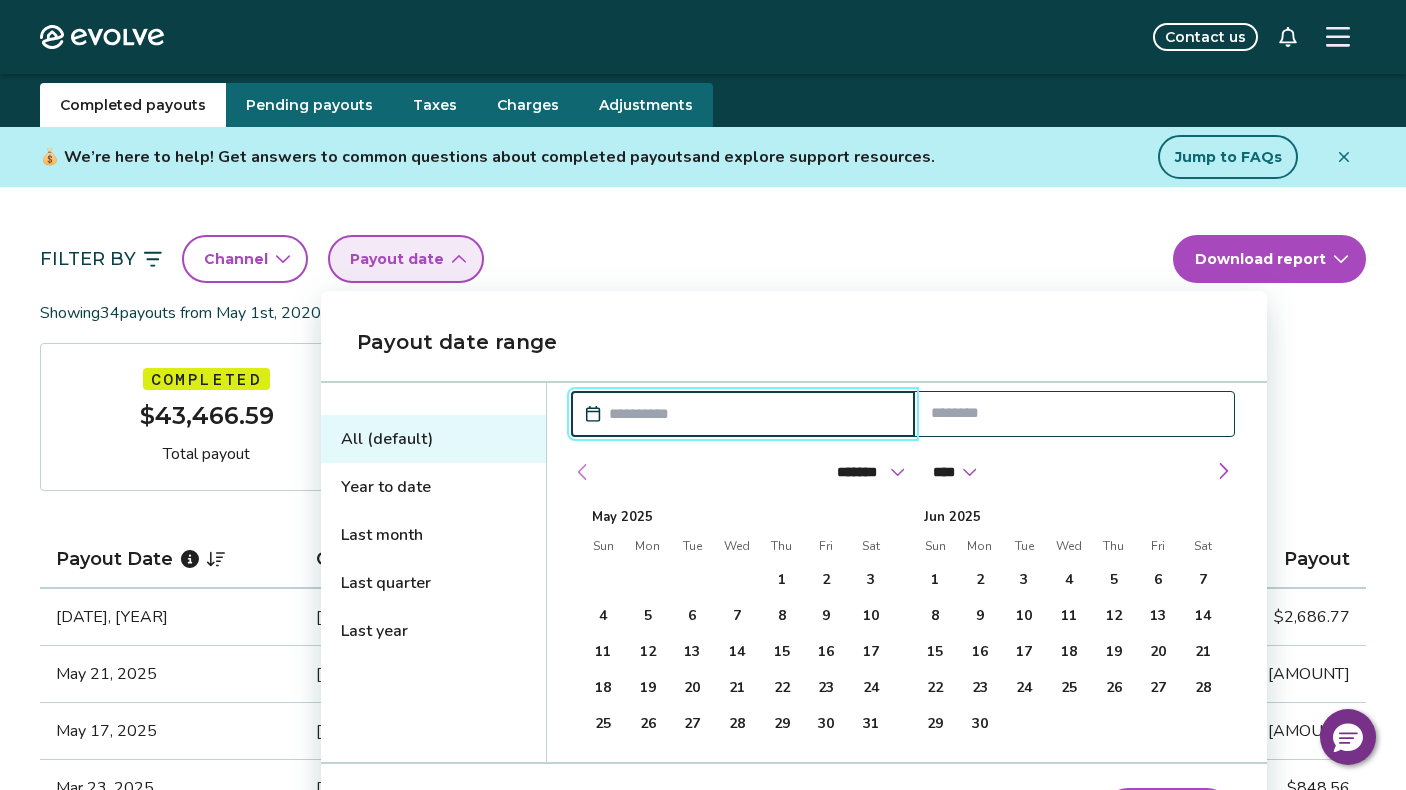 click at bounding box center (583, 472) 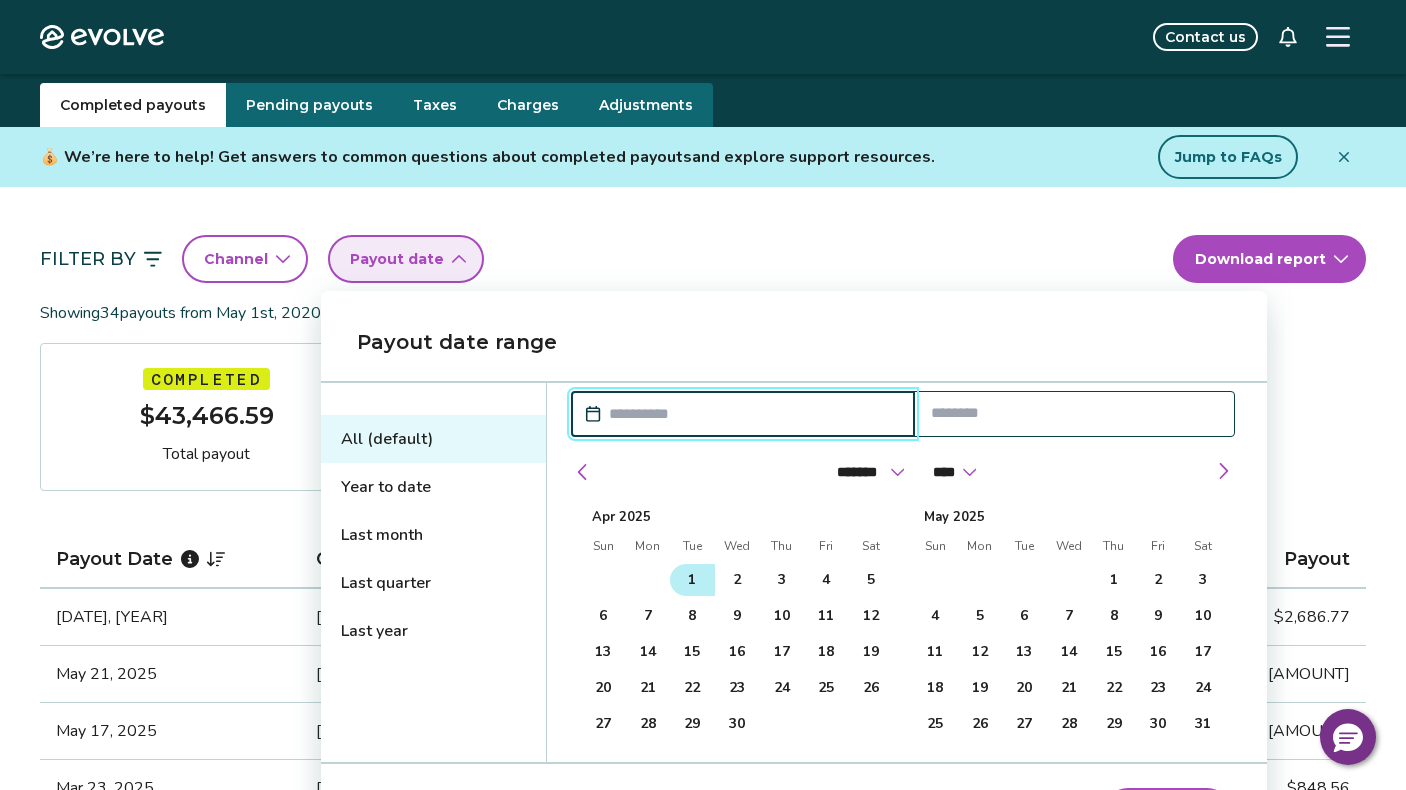 click on "1" at bounding box center [692, 580] 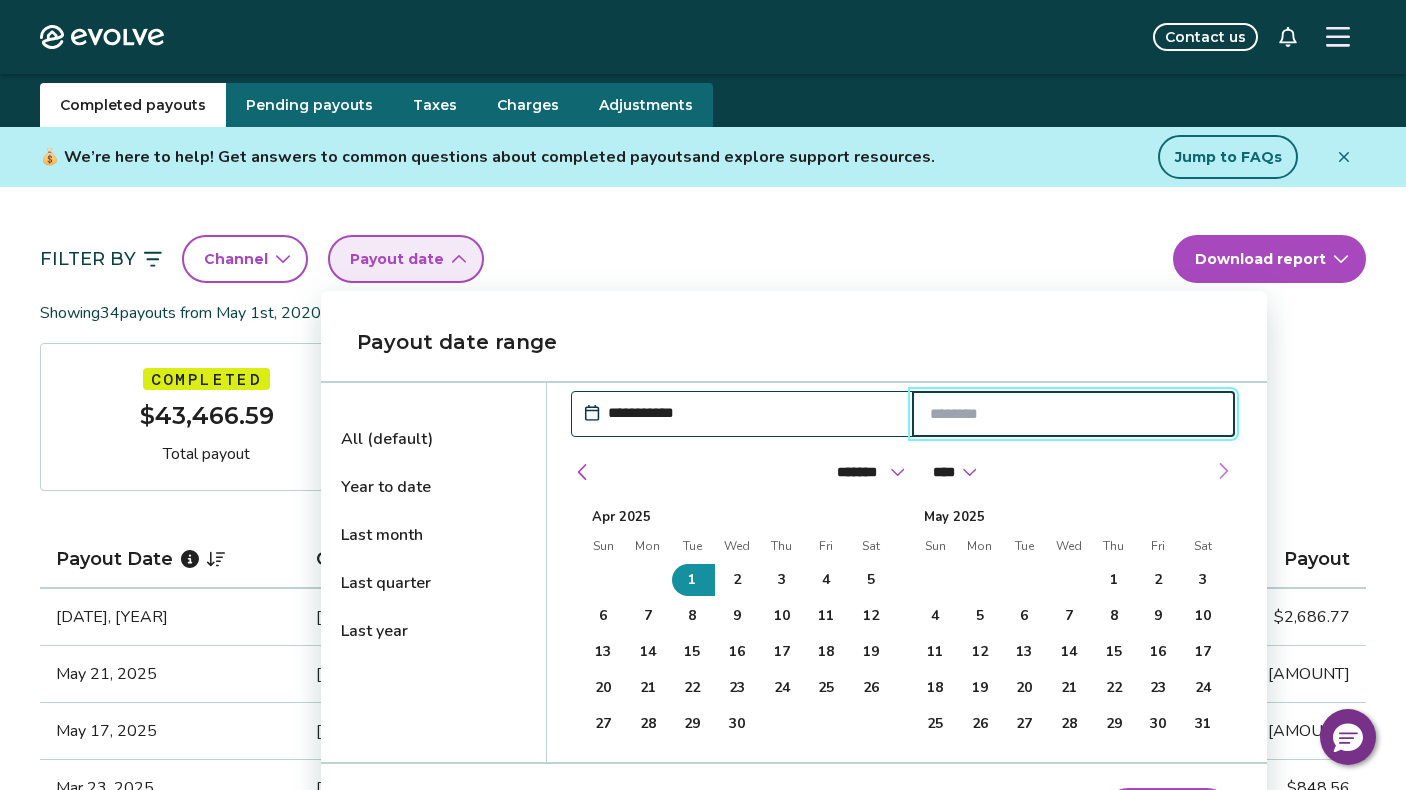 click at bounding box center [1223, 471] 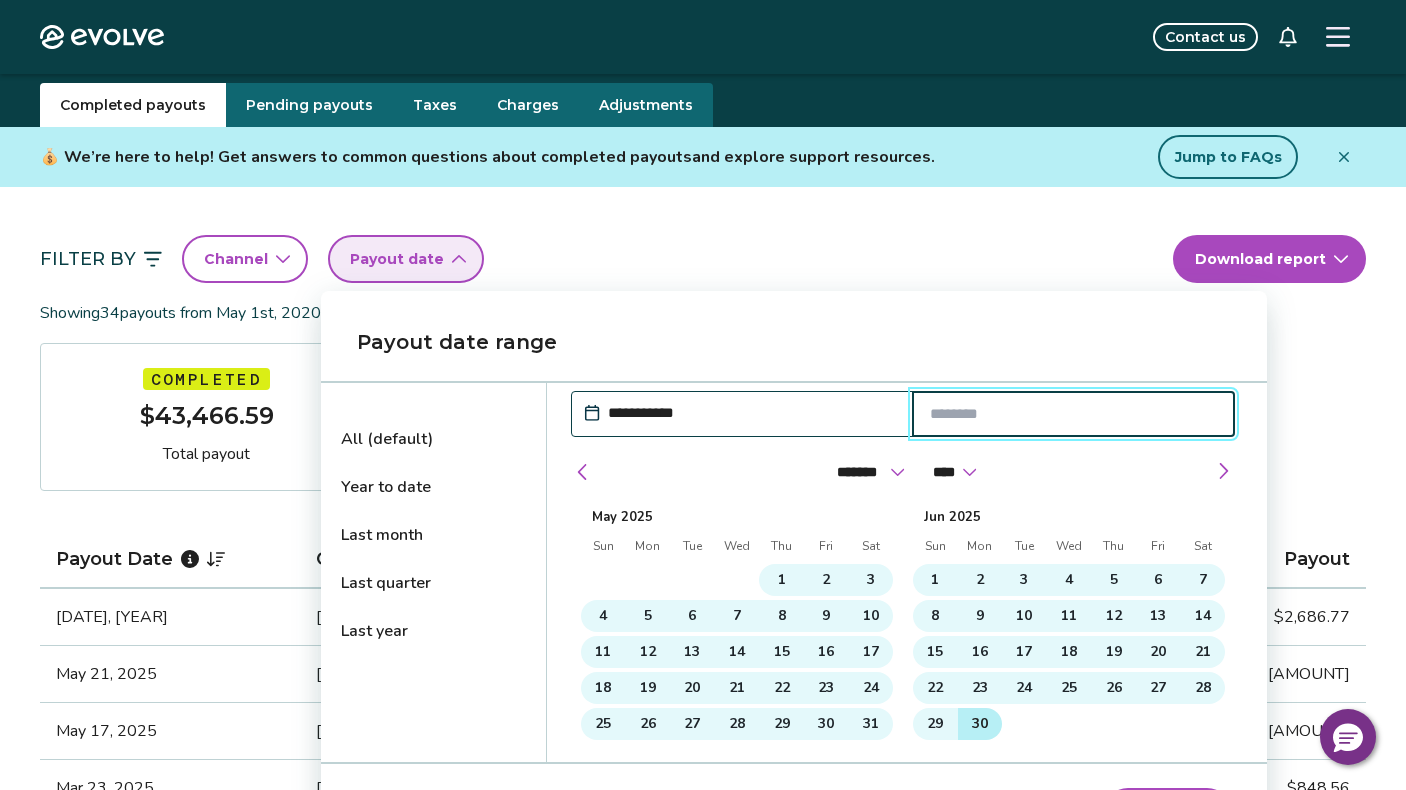click on "30" at bounding box center (980, 724) 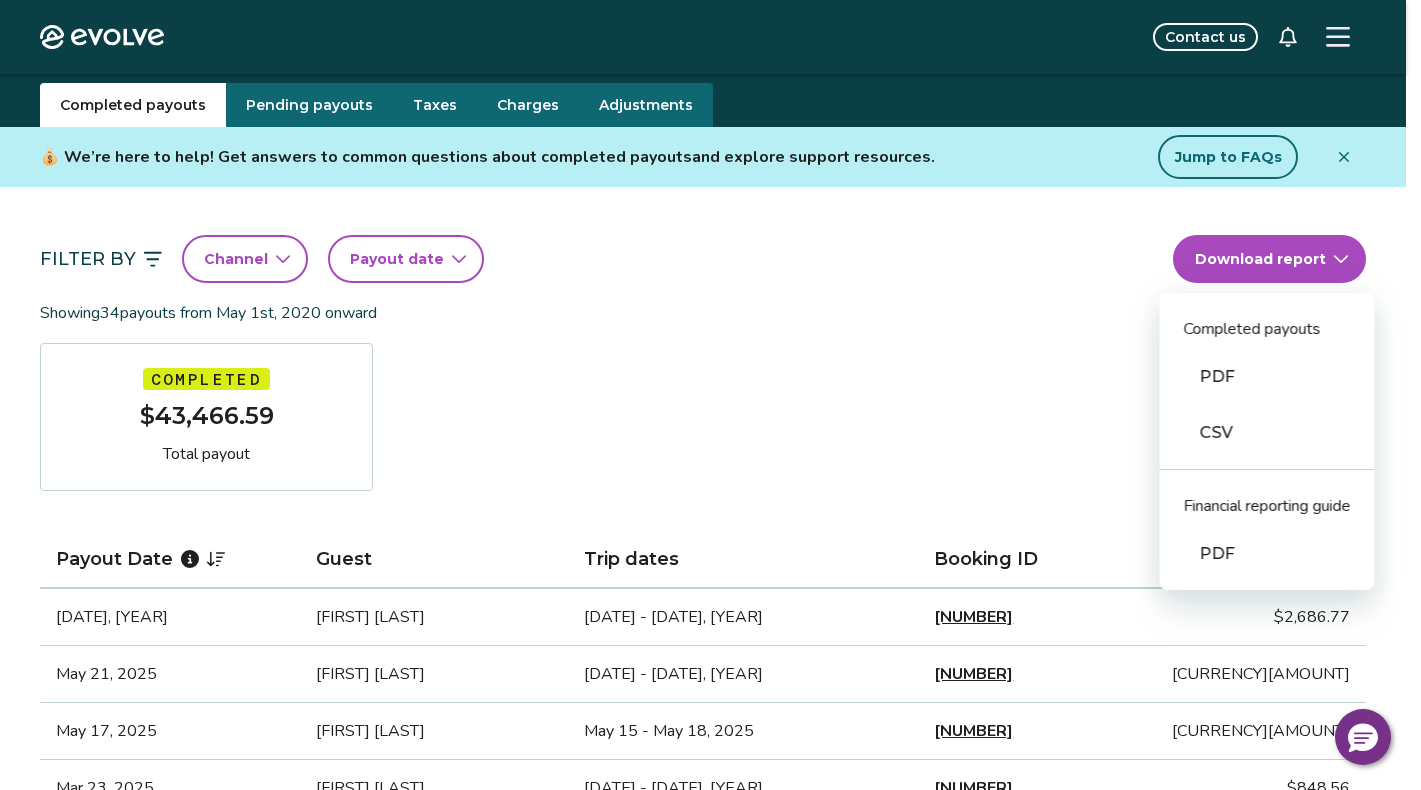 click on "Evolve Contact us Reports Completed payouts Pending payouts Taxes Charges Adjustments 💰 We’re here to help! Get answers to common questions about   completed payouts  and explore support resources. Jump to FAQs Filter By  Channel Payout date Download   report Completed payouts PDF CSV Financial reporting guide PDF Showing  34  payouts   from [DATE] onward Completed [CURRENCY][AMOUNT] Total payout Payout Date Guest Trip dates Booking ID Payout [DATE] [FIRST] [LAST] [DATE] - [DATE], [YEAR] [NUMBER] [CURRENCY][AMOUNT] [DATE] [FIRST] [LAST] [DATE] - [DATE], [YEAR] [NUMBER] [CURRENCY][AMOUNT] [DATE] [FIRST] [LAST] [DATE] - [DATE], [YEAR] [NUMBER] [CURRENCY][AMOUNT] [DATE] [FIRST] [LAST] [DATE] - [DATE], [YEAR] [NUMBER] [CURRENCY][AMOUNT] [DATE] [FIRST] [LAST] [DATE] - [DATE], [YEAR] [NUMBER] [CURRENCY][AMOUNT] [DATE] [FIRST] [LAST] [DATE] - [DATE], [YEAR] [NUMBER] [CURRENCY][AMOUNT] [DATE] [FIRST] [LAST] [DATE] - [DATE], [YEAR] [NUMBER] [CURRENCY][AMOUNT] [DATE] [FIRST] [LAST] [DATE] - [DATE], [YEAR] [NUMBER] [CURRENCY][AMOUNT] [DATE] [FIRST] [LAST] [DATE] - [DATE], [YEAR] [NUMBER] [CURRENCY][AMOUNT] [DATE] [FIRST] [LAST] [DATE] - [DATE], [YEAR] [NUMBER] [CURRENCY][AMOUNT] [DATE] [FIRST] [LAST] [DATE] - [DATE], [YEAR] [NUMBER] [CURRENCY][AMOUNT]" at bounding box center (710, 1438) 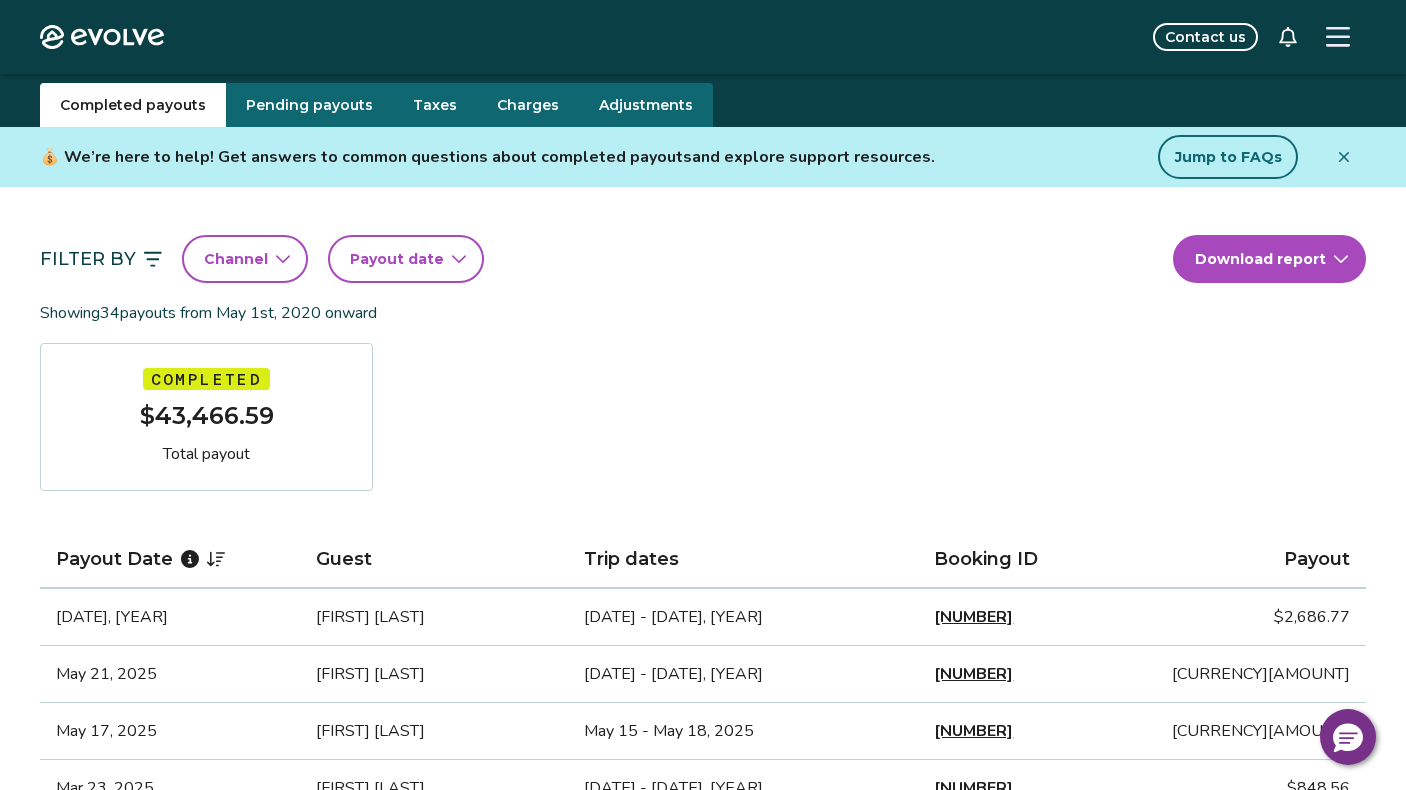 click on "Evolve Contact us Reports Completed payouts Pending payouts Taxes Charges Adjustments 💰 We’re here to help! Get answers to common questions about   completed payouts  and explore support resources. Jump to FAQs Filter By  Channel Payout date Download   report Showing  34  payouts   from [DATE] onward Completed [CURRENCY][AMOUNT] Total payout Payout Date Guest Trip dates Booking ID Payout [DATE] [FIRST] [LAST] [DATE] - [DATE], [YEAR] [NUMBER] [CURRENCY][AMOUNT] [DATE] [FIRST] [LAST] [DATE] - [DATE], [YEAR] [NUMBER] [CURRENCY][AMOUNT] [DATE] [FIRST] [LAST] [DATE] - [DATE], [YEAR] [NUMBER] [CURRENCY][AMOUNT] [DATE] [FIRST] [LAST] [DATE] - [DATE], [YEAR] [NUMBER] [CURRENCY][AMOUNT] [DATE] [FIRST] [LAST] [DATE] - [DATE], [YEAR] [NUMBER] [CURRENCY][AMOUNT] [DATE] [FIRST] [LAST] [DATE] - [DATE], [YEAR] [NUMBER] [CURRENCY][AMOUNT] [DATE] [FIRST] [LAST] [DATE] - [DATE], [YEAR] [NUMBER] [CURRENCY][AMOUNT] [DATE] [FIRST] [LAST] [DATE] - [DATE], [YEAR] [NUMBER] [CURRENCY][AMOUNT] [DATE] [FIRST] [LAST] [DATE] - [DATE], [YEAR] [NUMBER] [CURRENCY][AMOUNT] [DATE] [FIRST] [LAST] [DATE] - [DATE], [YEAR] [NUMBER] [CURRENCY][AMOUNT] [DATE] [FIRST] [LAST] [NUMBER] 1 2" at bounding box center [703, 1438] 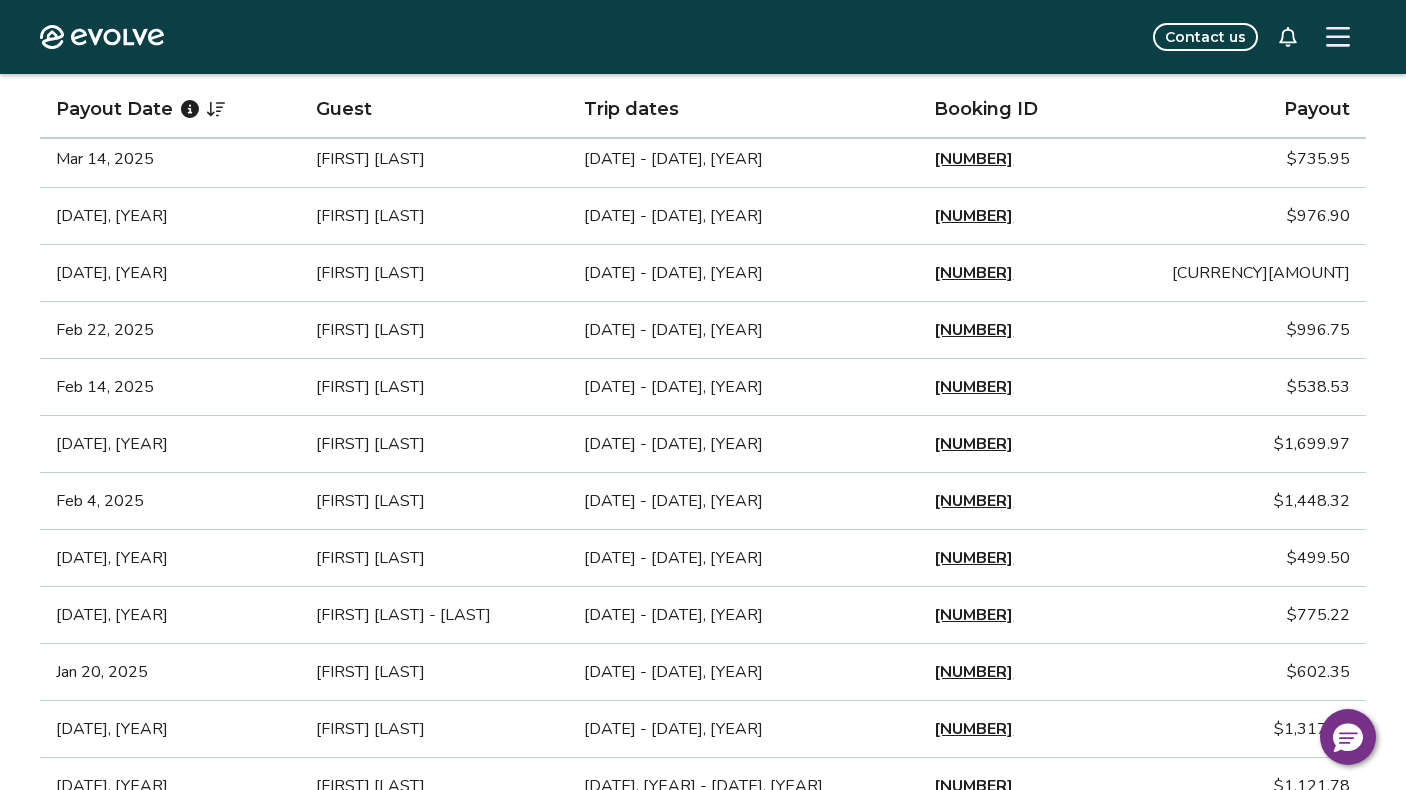 scroll, scrollTop: 0, scrollLeft: 0, axis: both 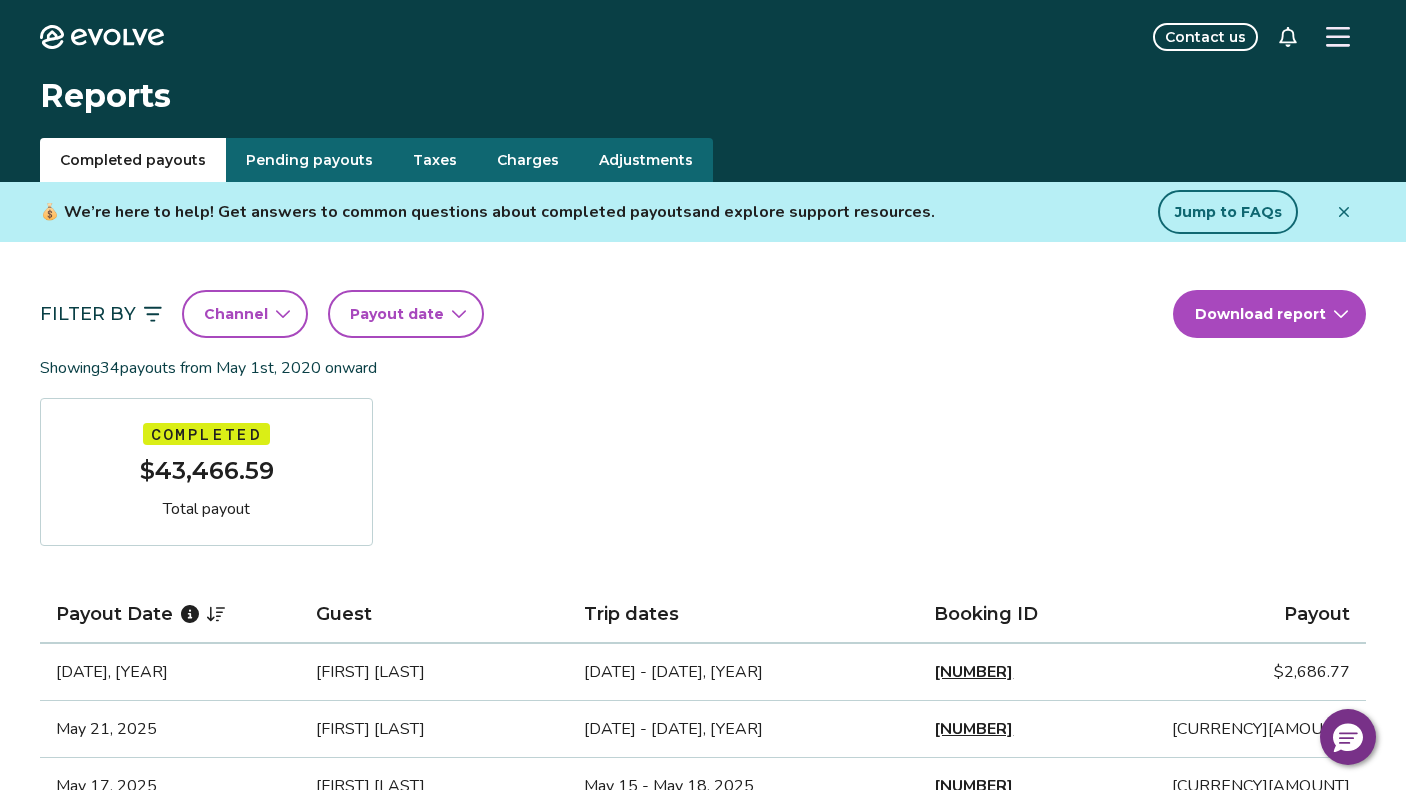 click on "Payout date" at bounding box center (397, 314) 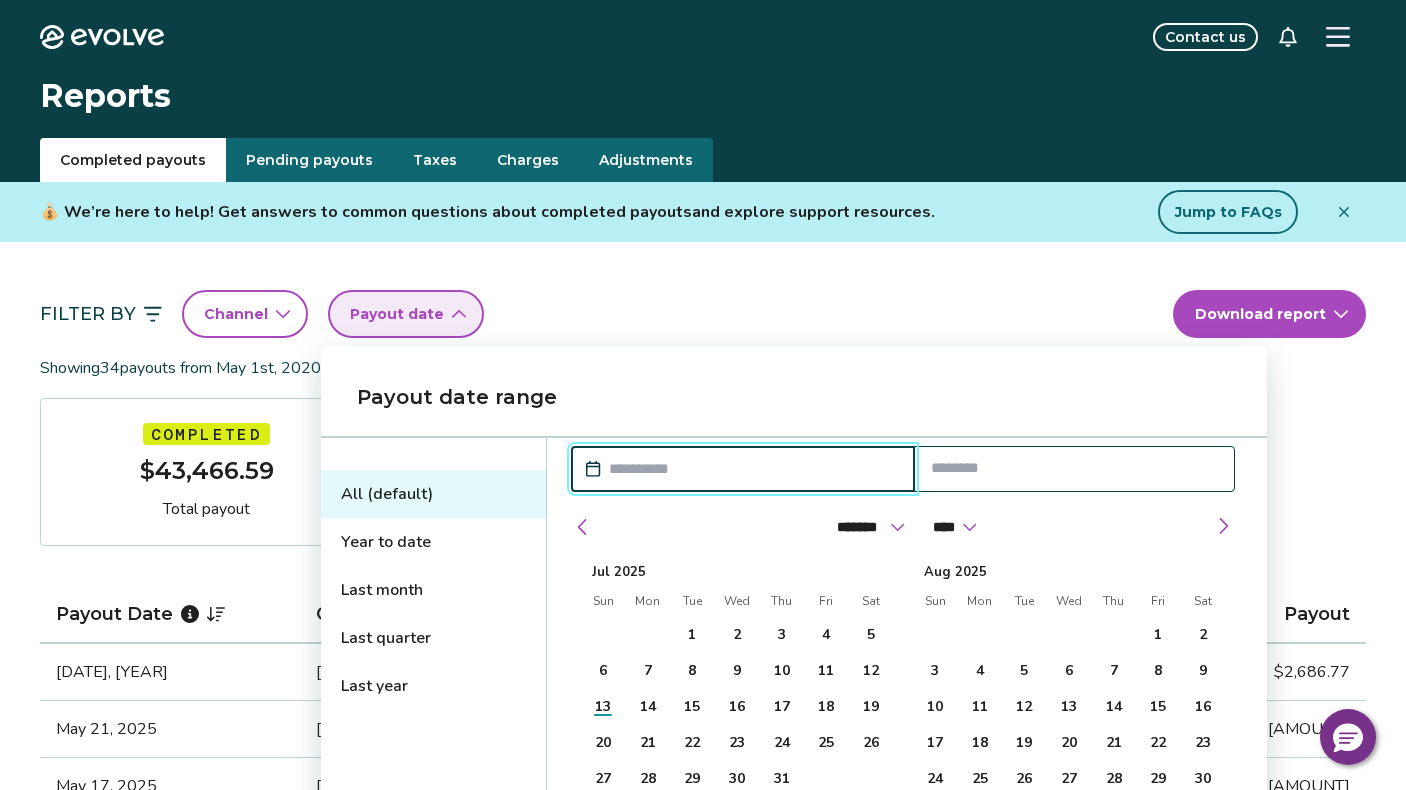 click at bounding box center [753, 469] 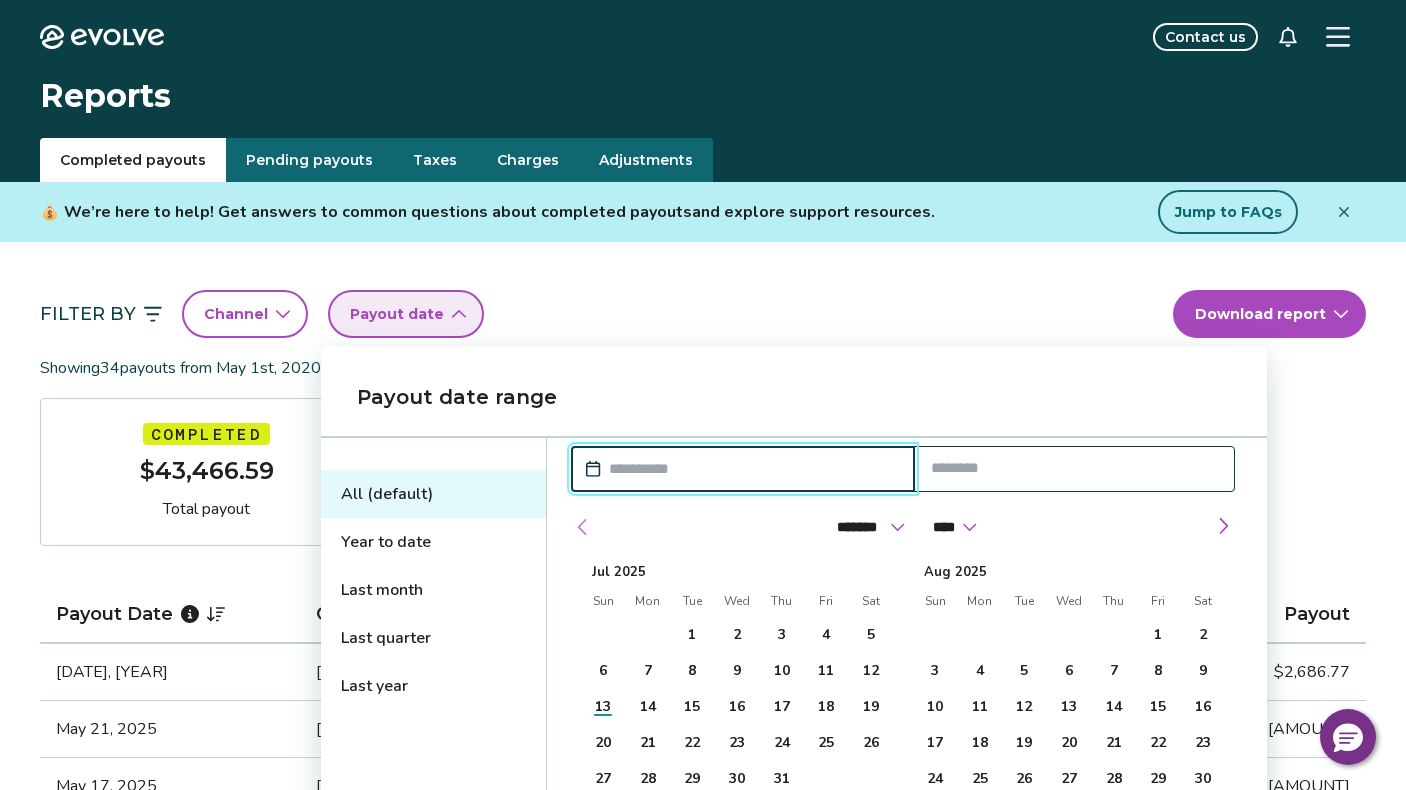 click at bounding box center (583, 527) 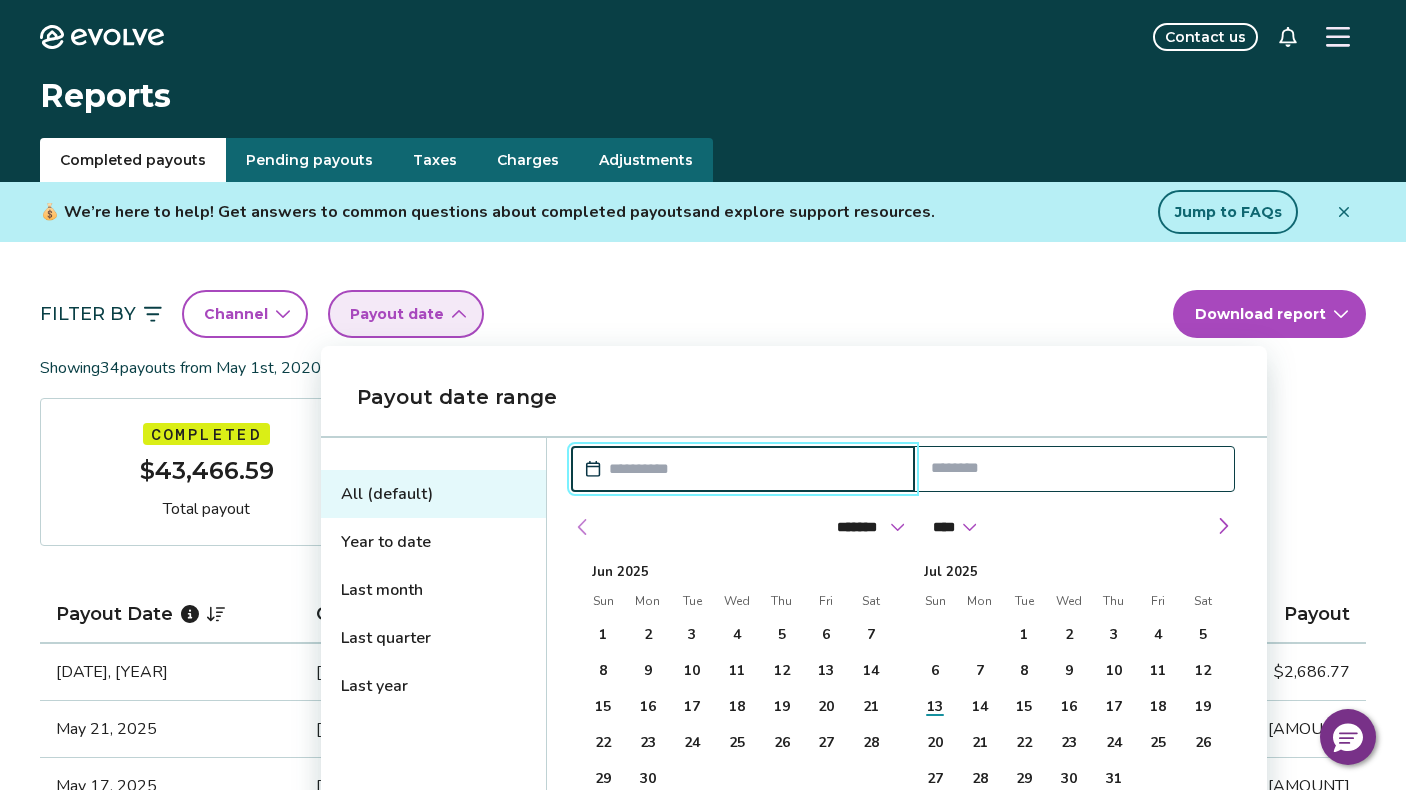 click at bounding box center (583, 527) 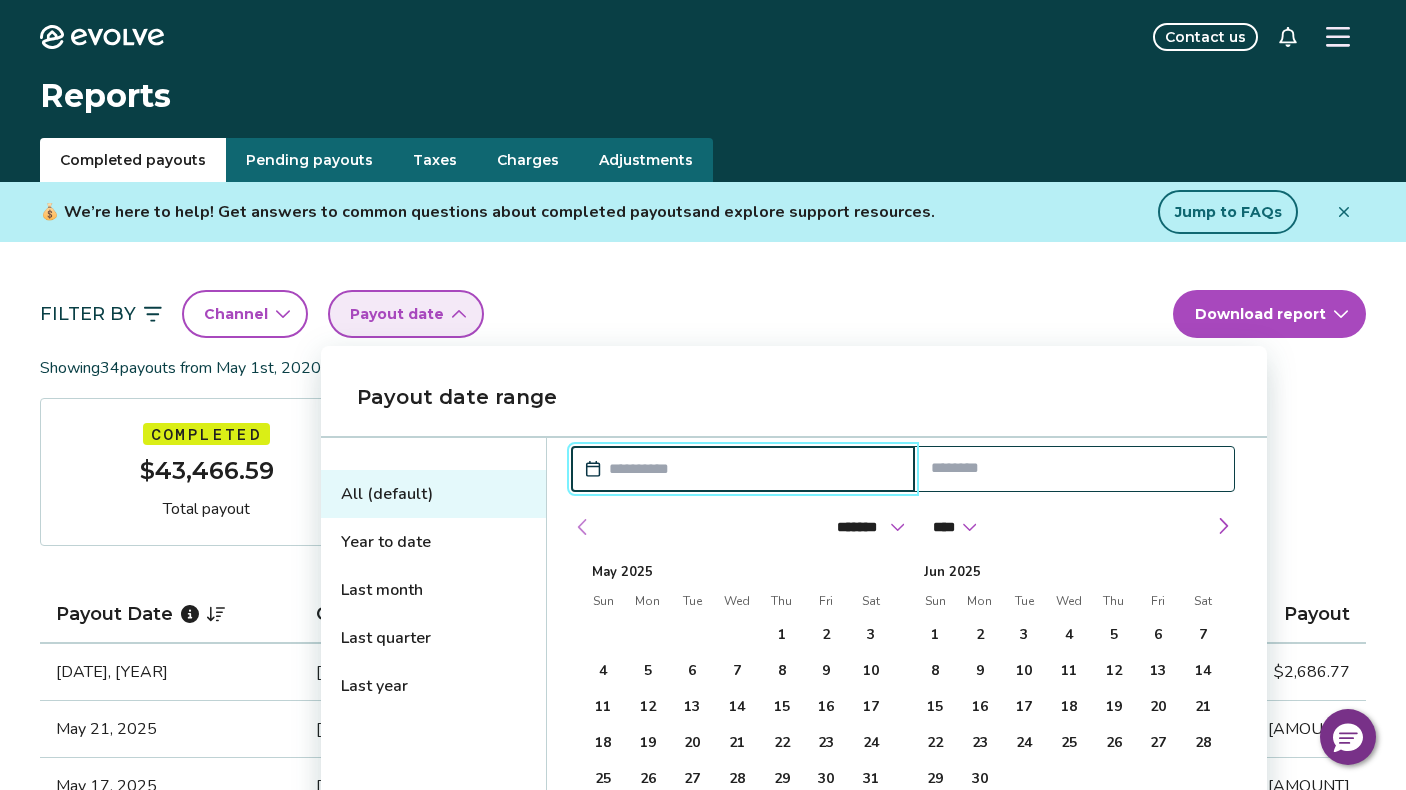 click at bounding box center [583, 527] 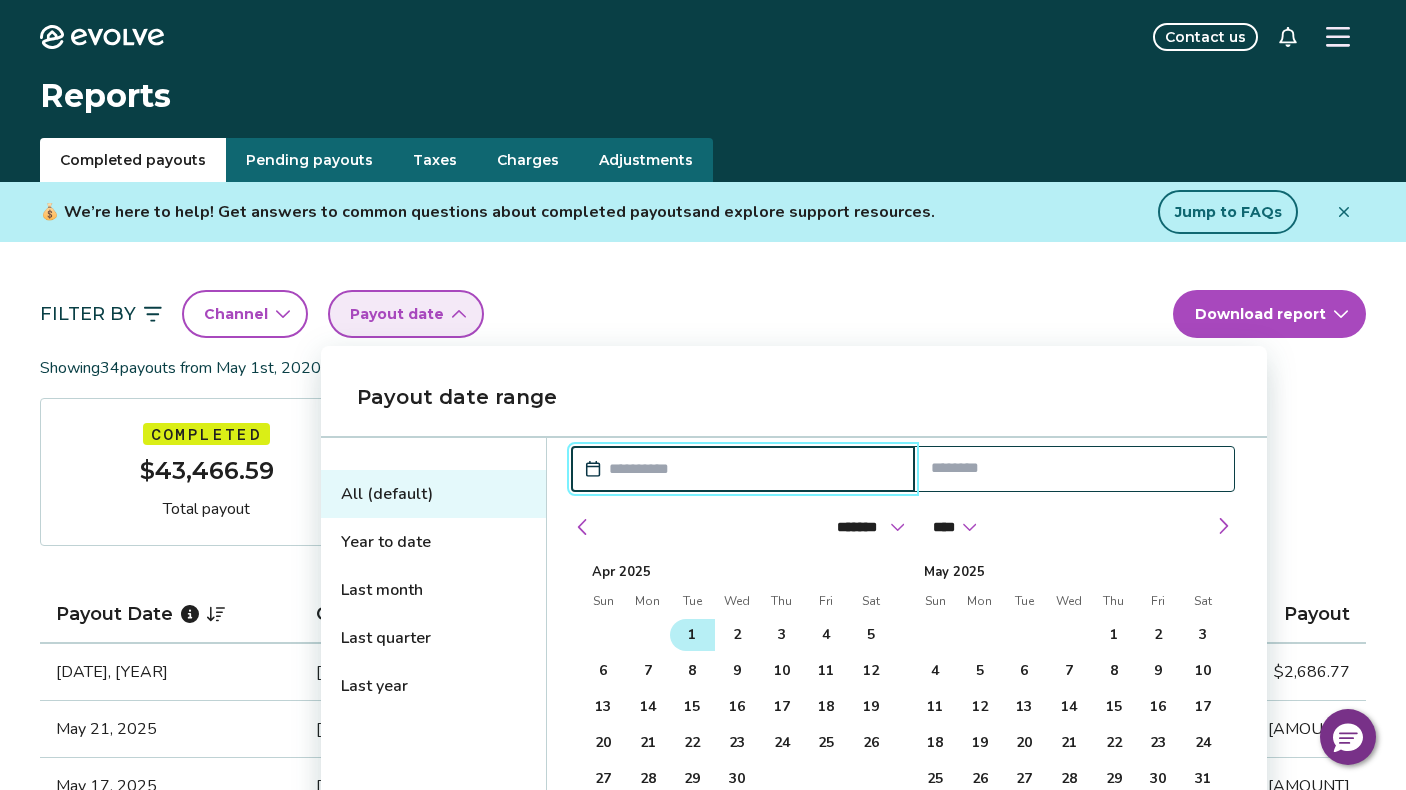 click on "1" at bounding box center (692, 635) 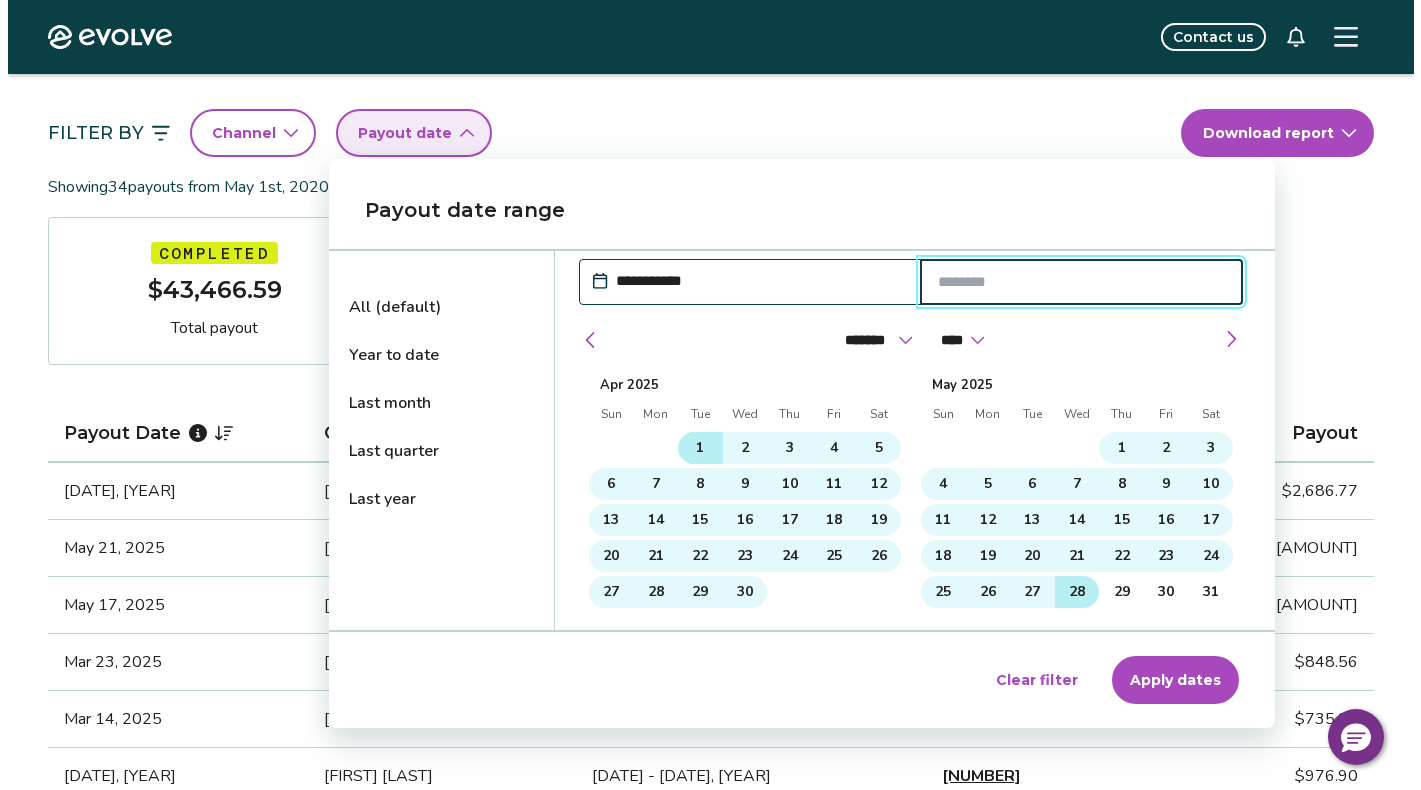 scroll, scrollTop: 187, scrollLeft: 0, axis: vertical 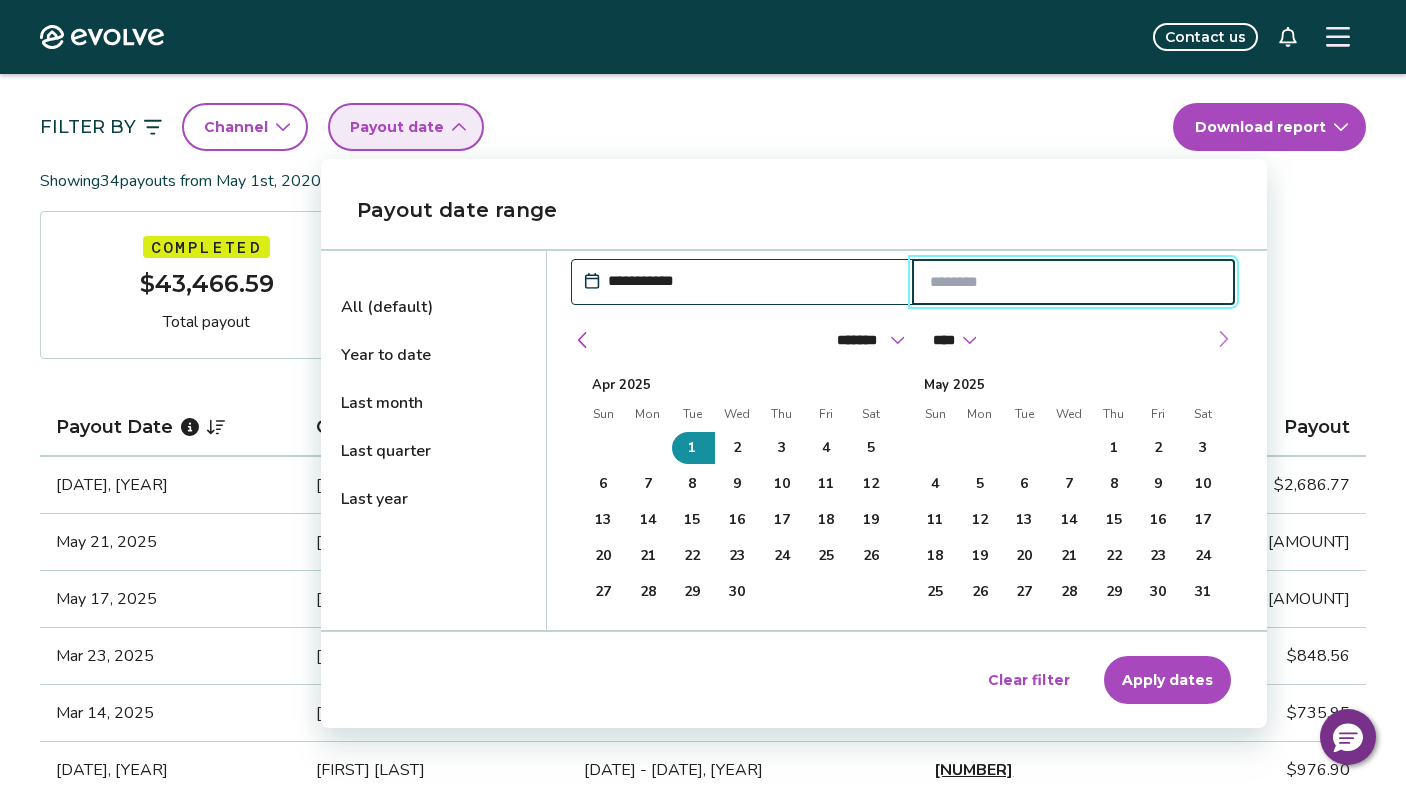 click at bounding box center [1223, 339] 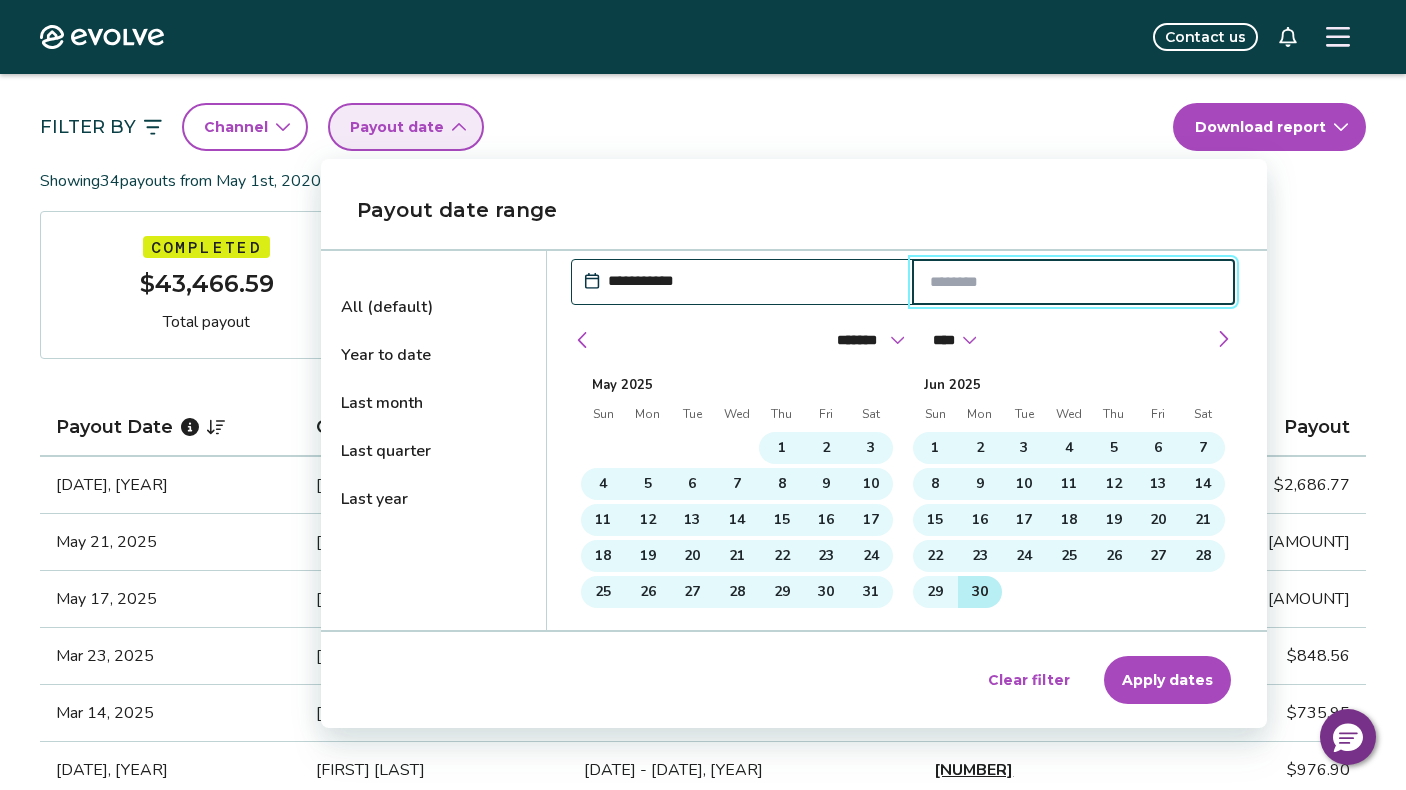 click on "30" at bounding box center [980, 592] 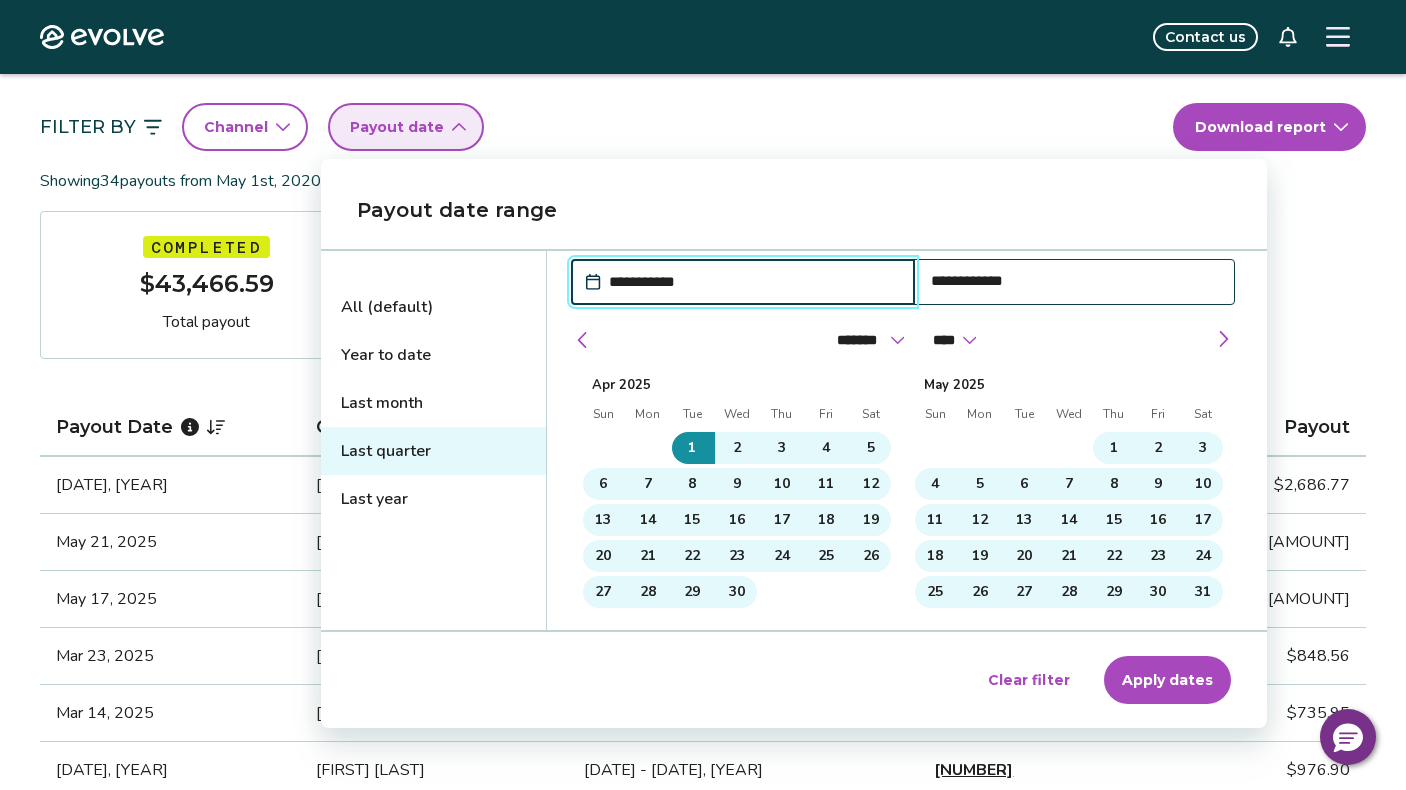 click on "Apply dates" at bounding box center (1167, 680) 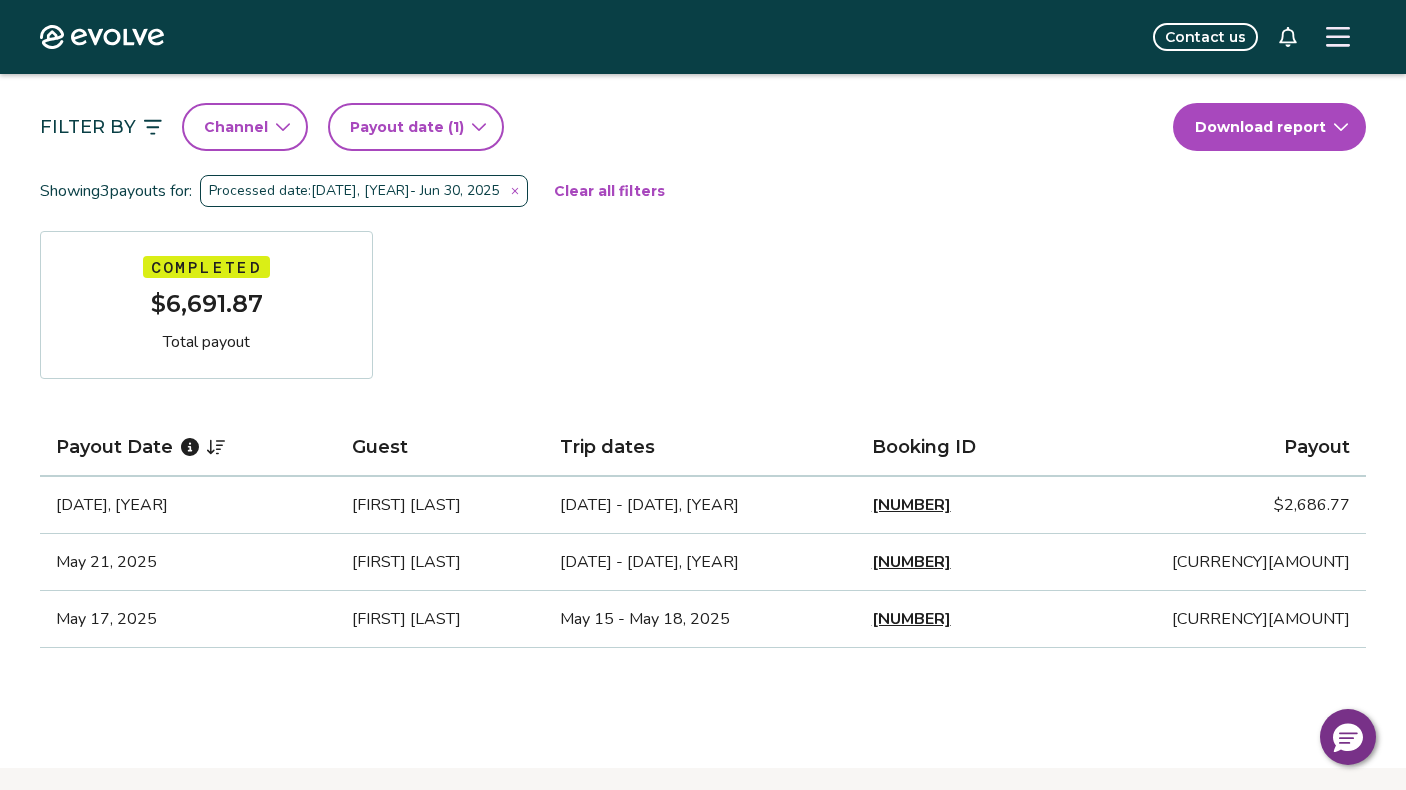 click at bounding box center [1338, 37] 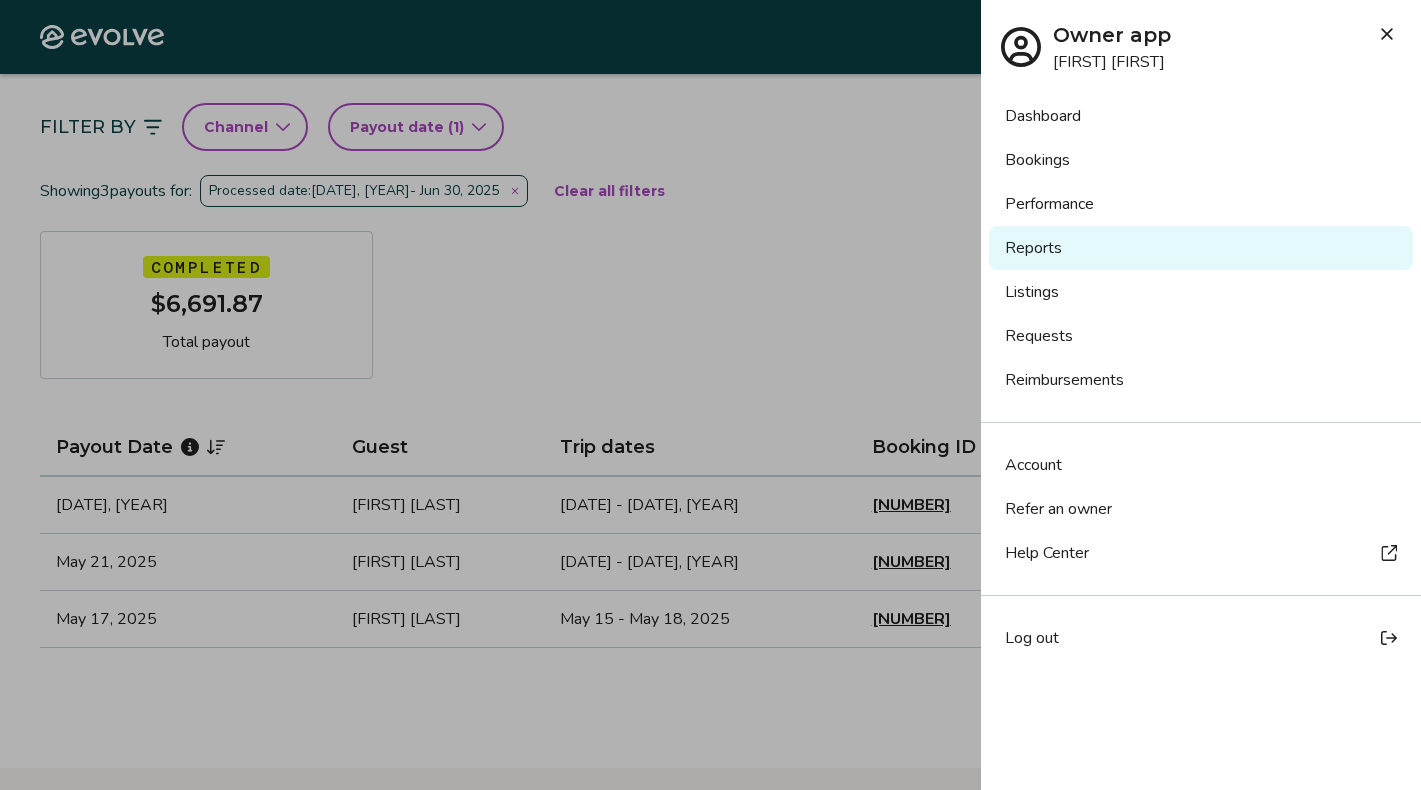 click on "Reports" at bounding box center (1201, 248) 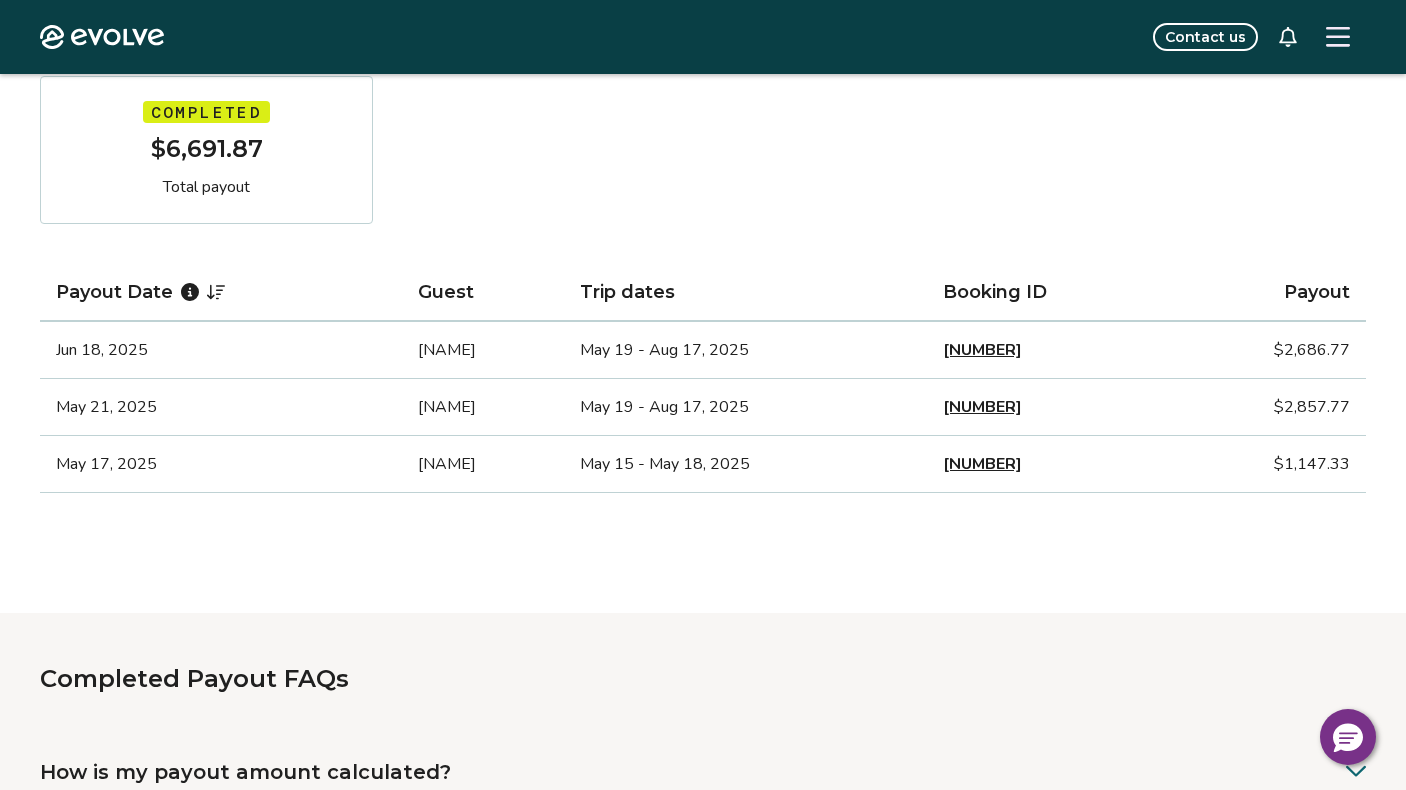 scroll, scrollTop: 9, scrollLeft: 0, axis: vertical 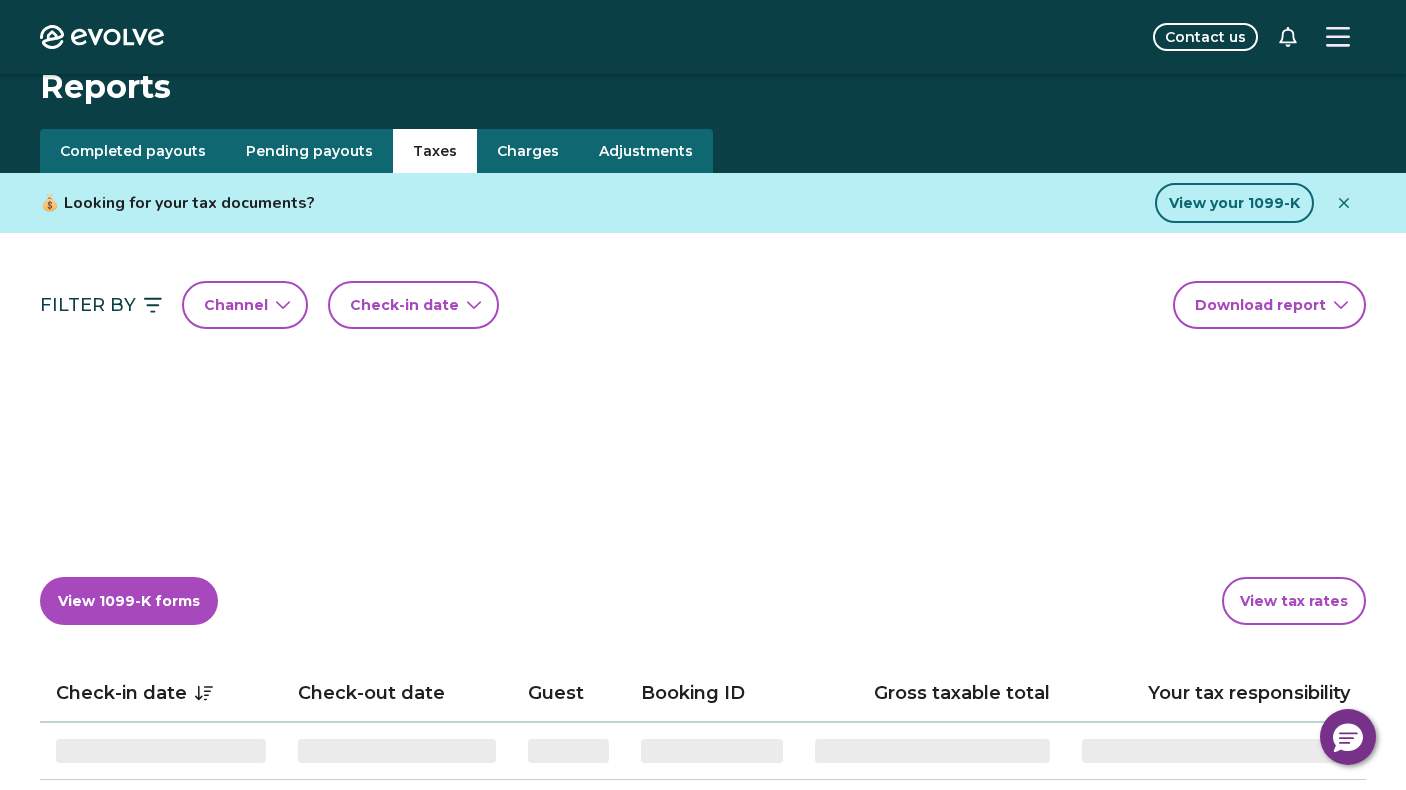 click on "Taxes" at bounding box center [435, 151] 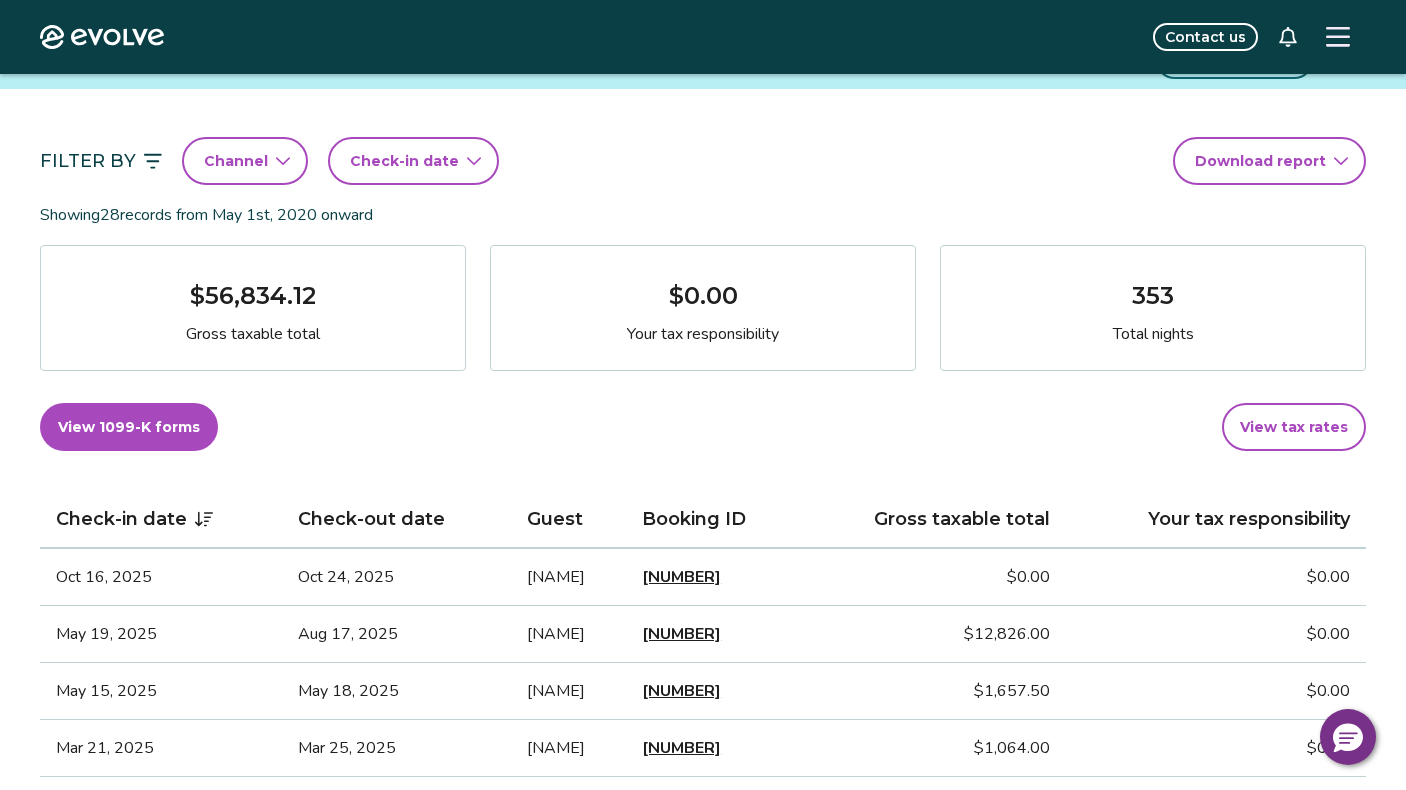 scroll, scrollTop: 151, scrollLeft: 0, axis: vertical 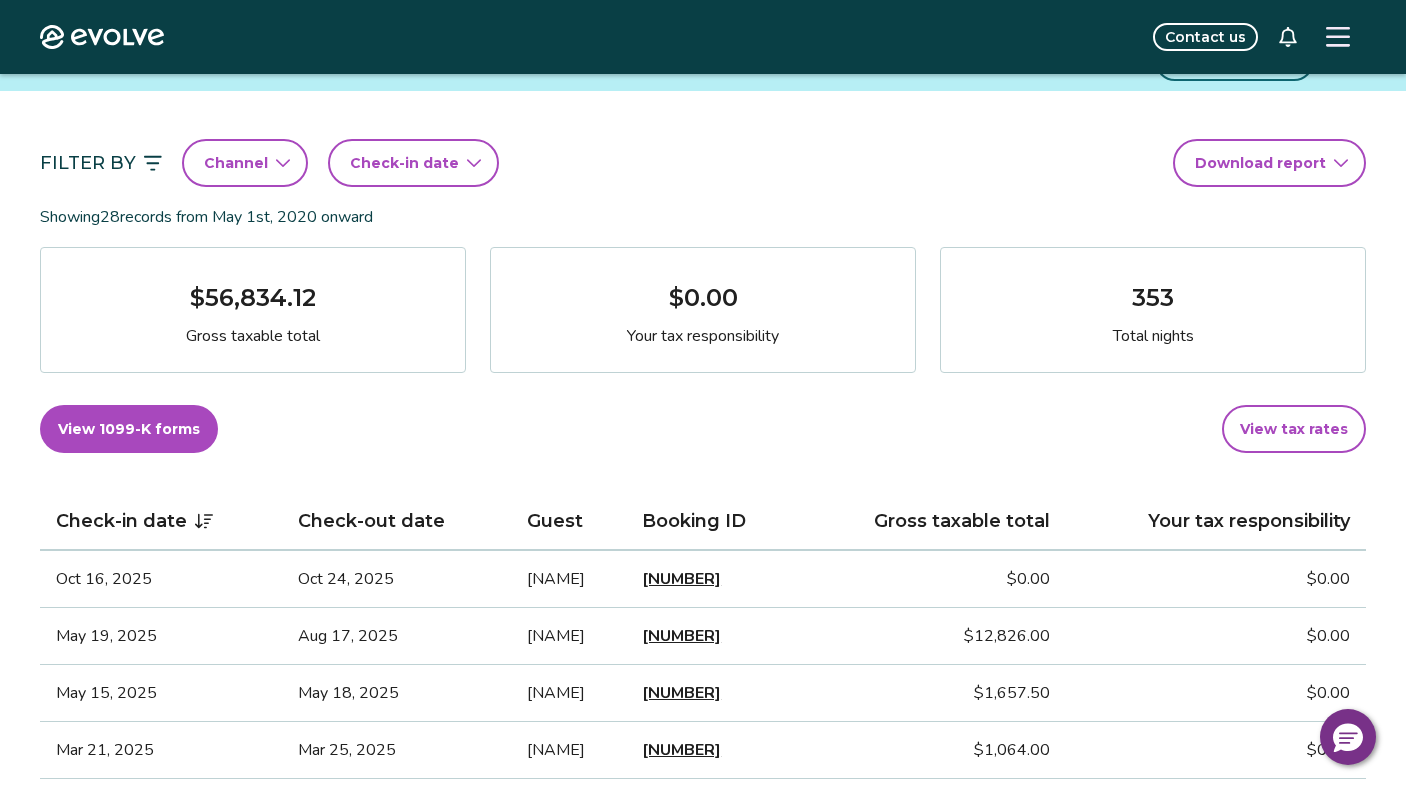 click 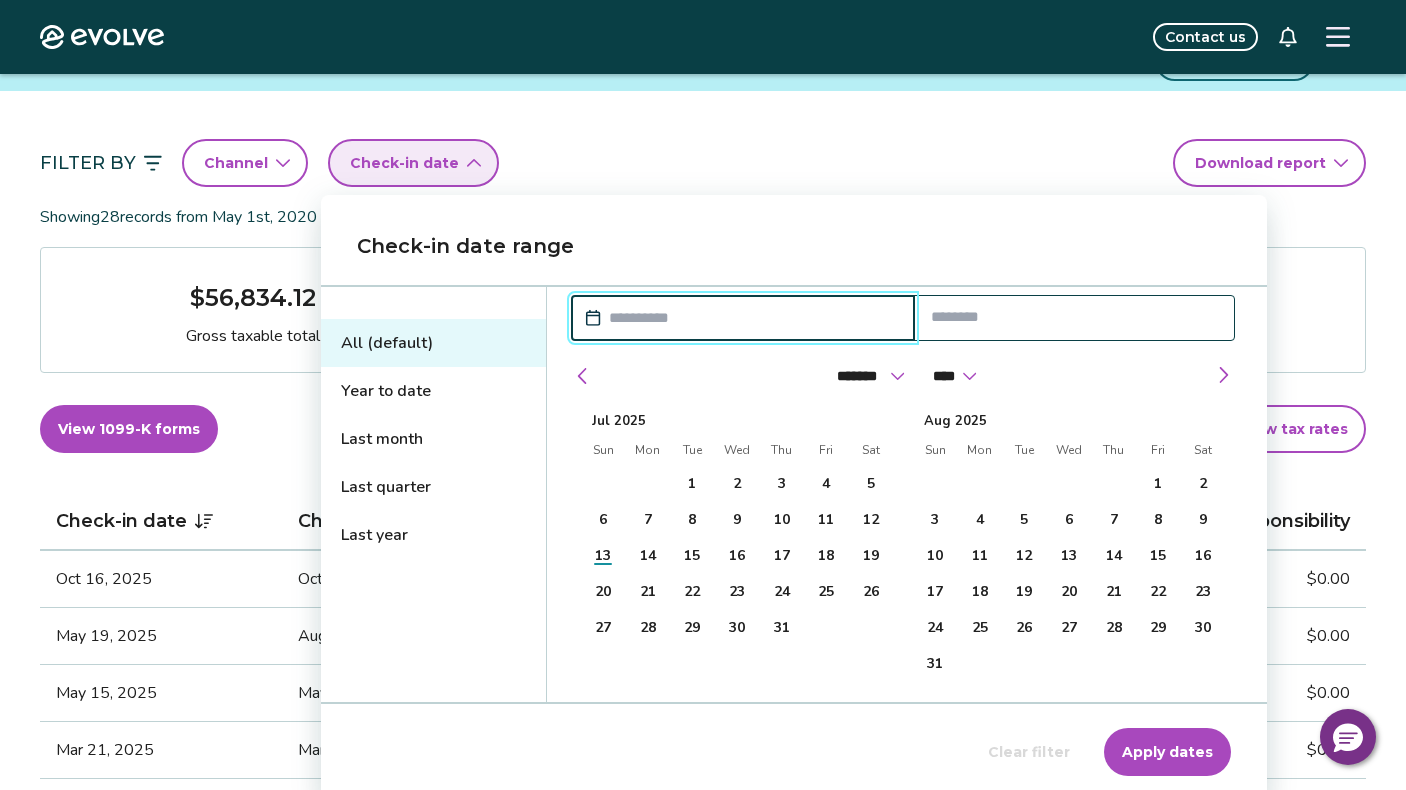 click at bounding box center [753, 318] 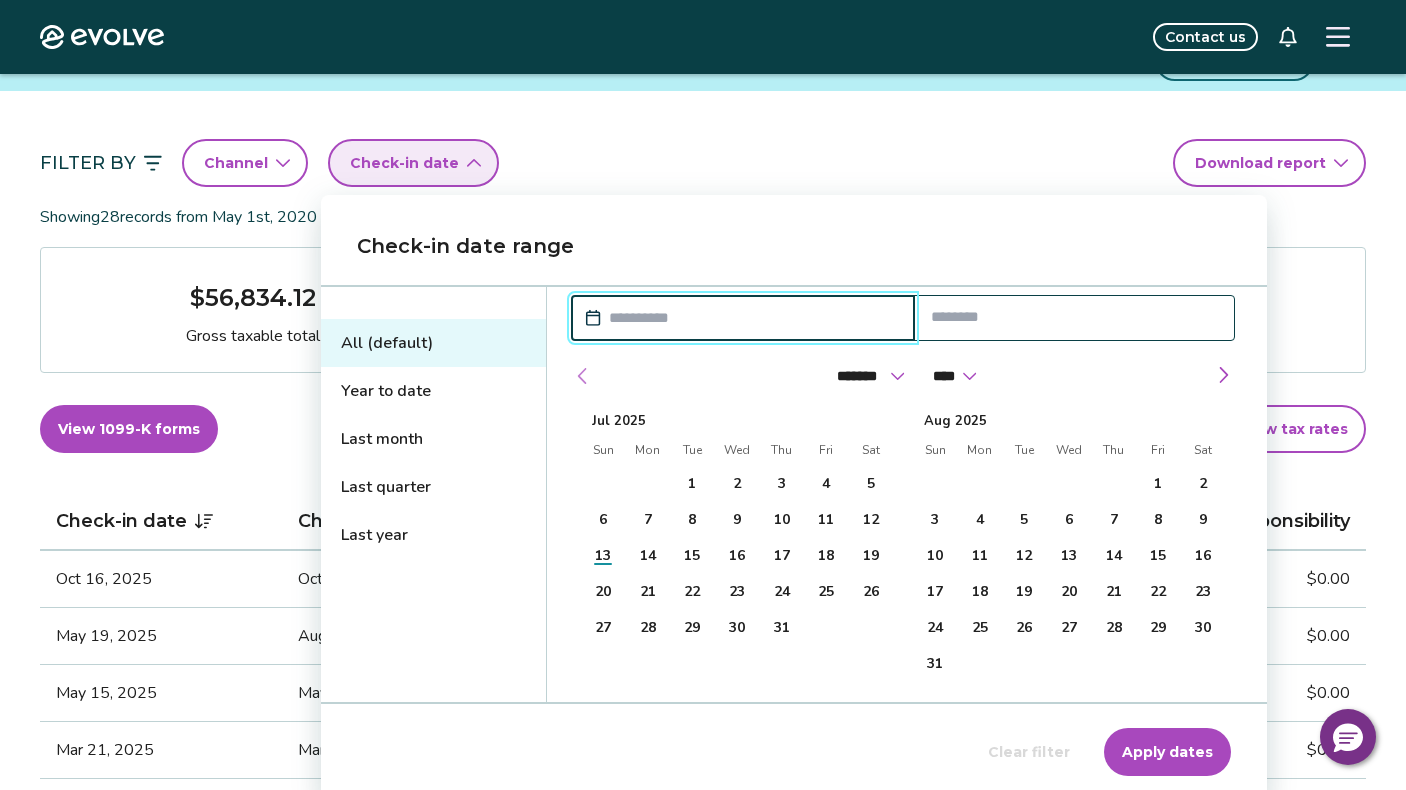 click at bounding box center (583, 376) 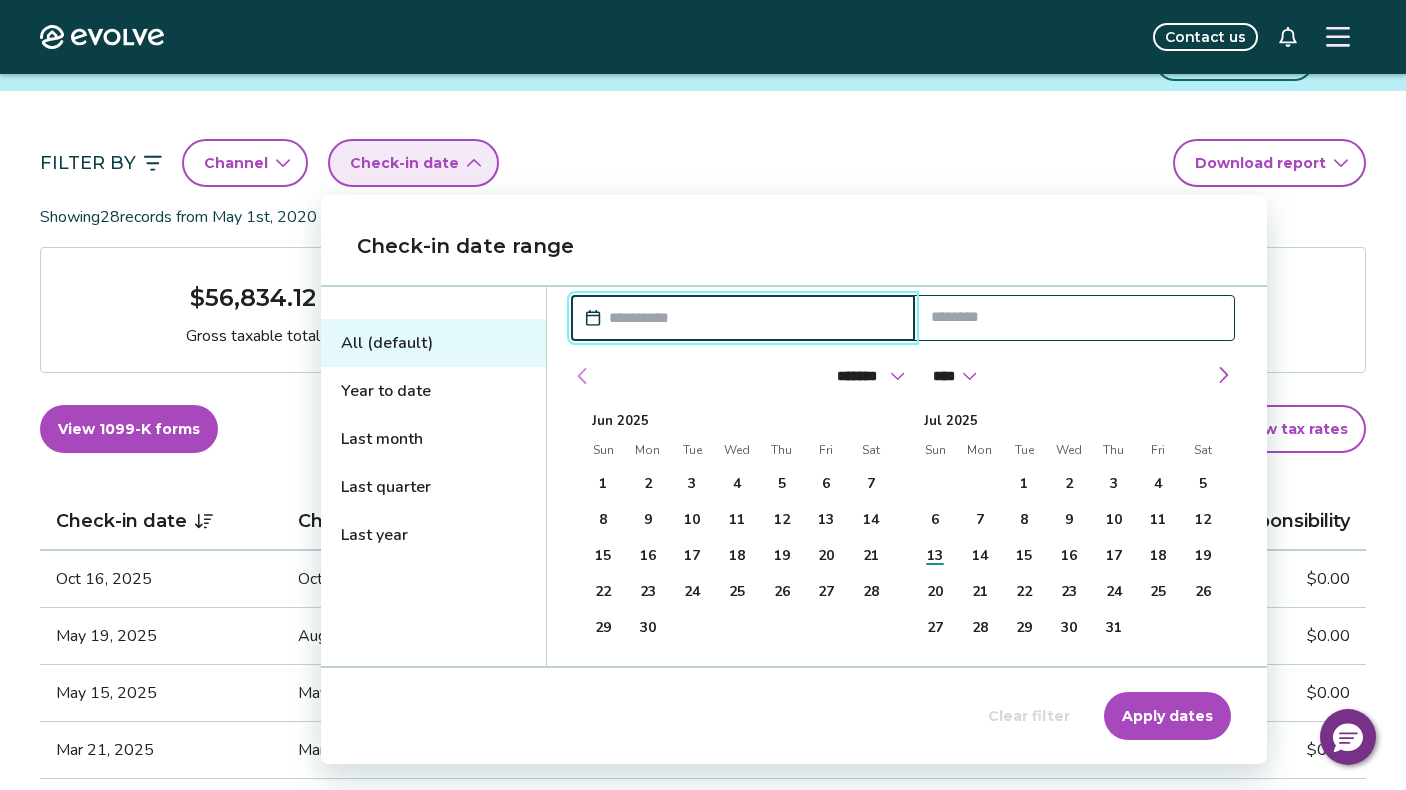 click at bounding box center (583, 376) 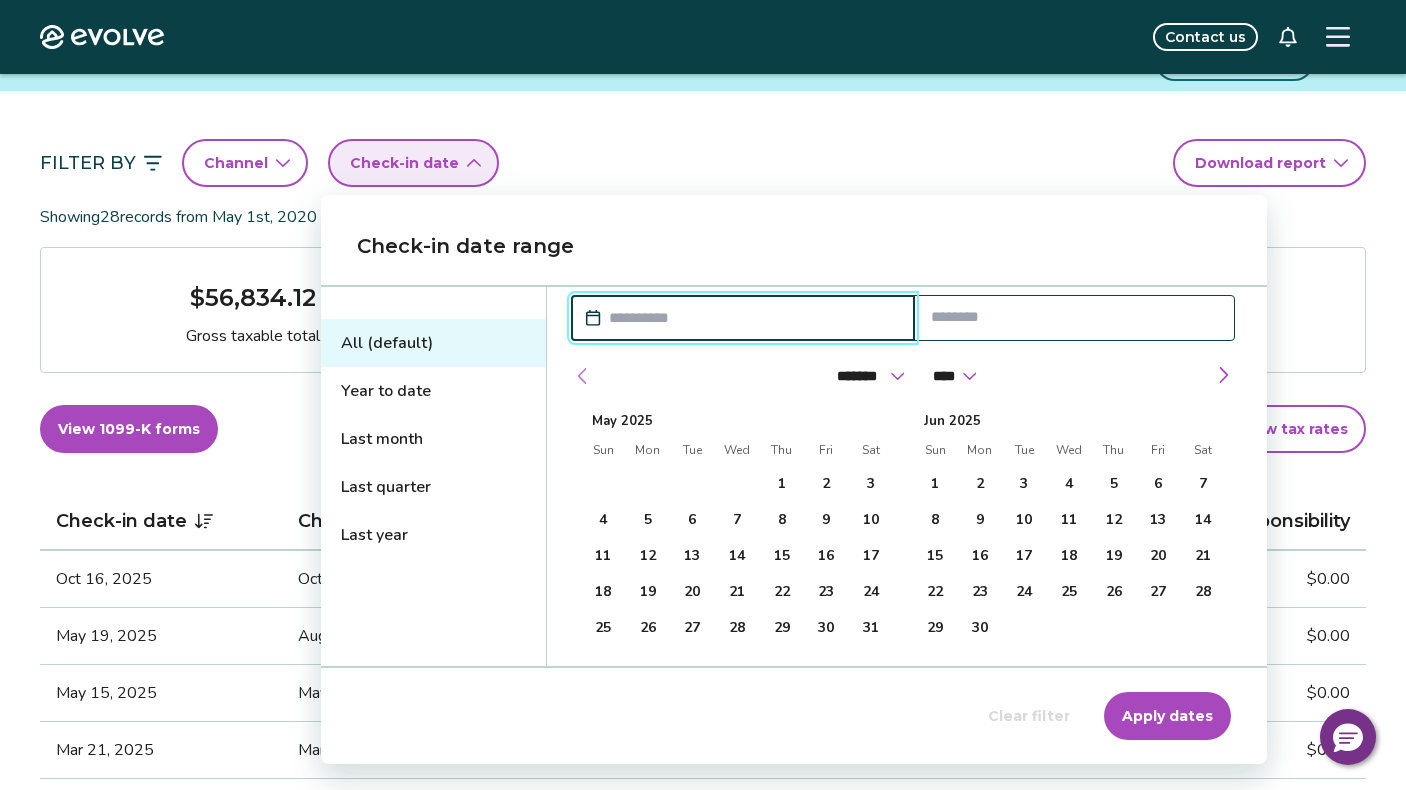 click at bounding box center (583, 376) 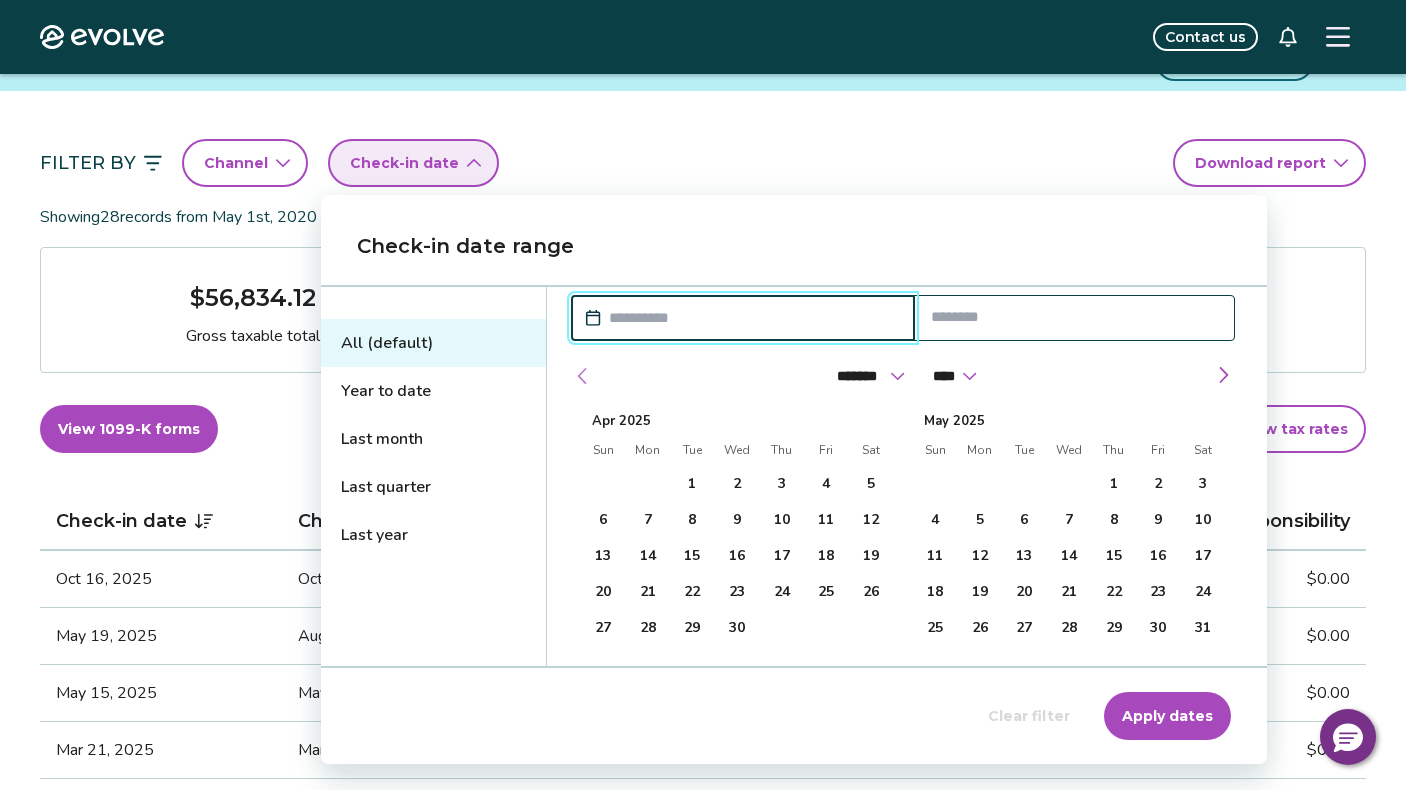 click at bounding box center (583, 376) 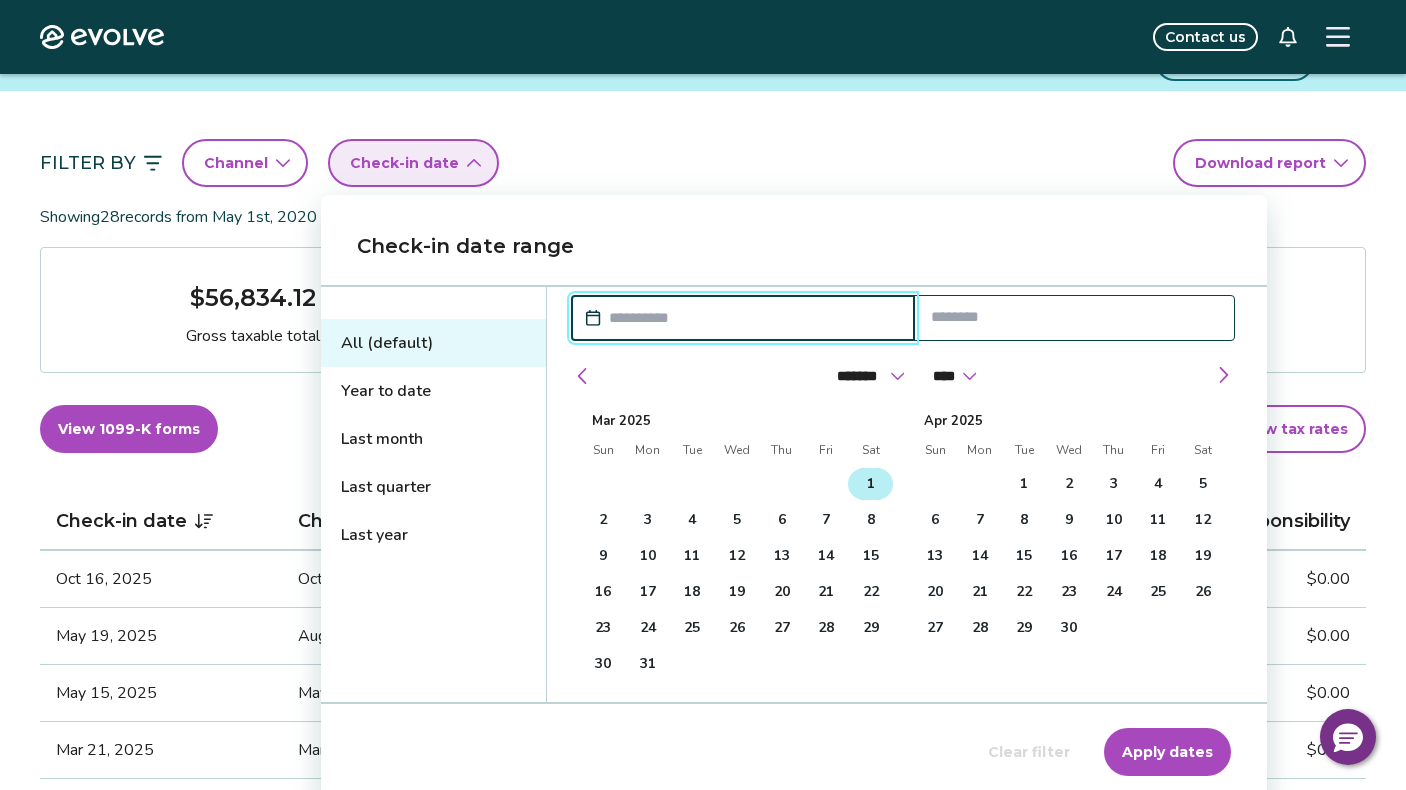 click on "1" at bounding box center [870, 484] 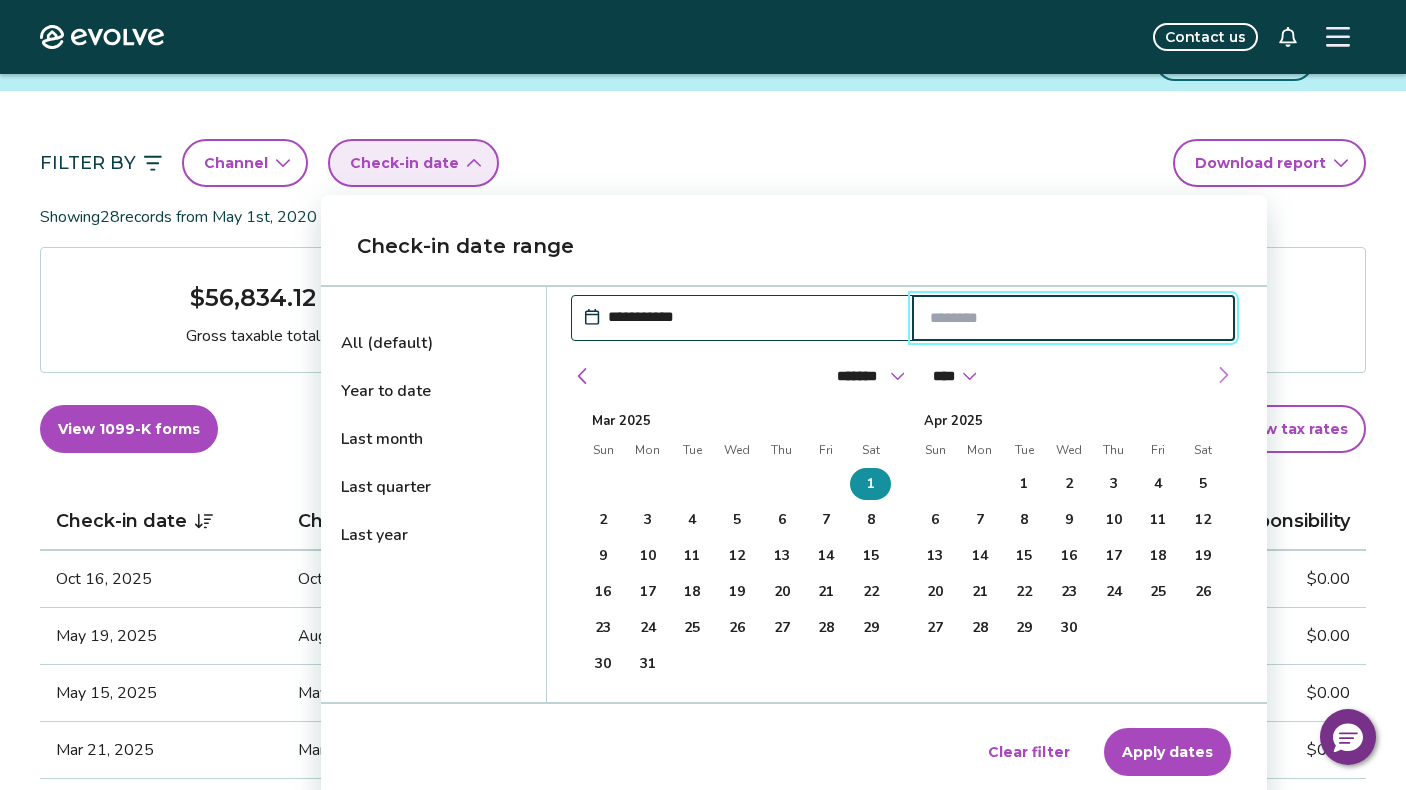 click at bounding box center (1223, 375) 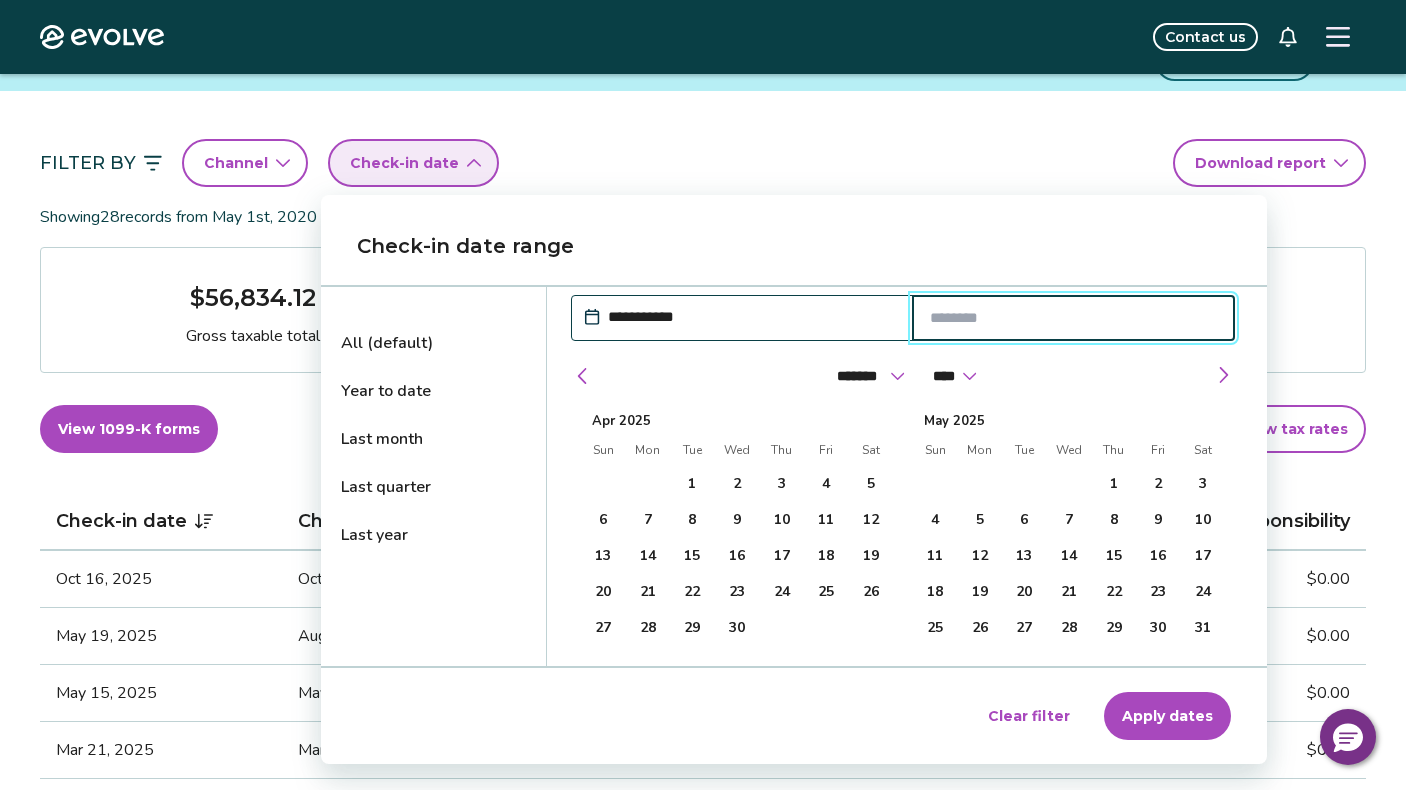 click on "**********" at bounding box center (752, 317) 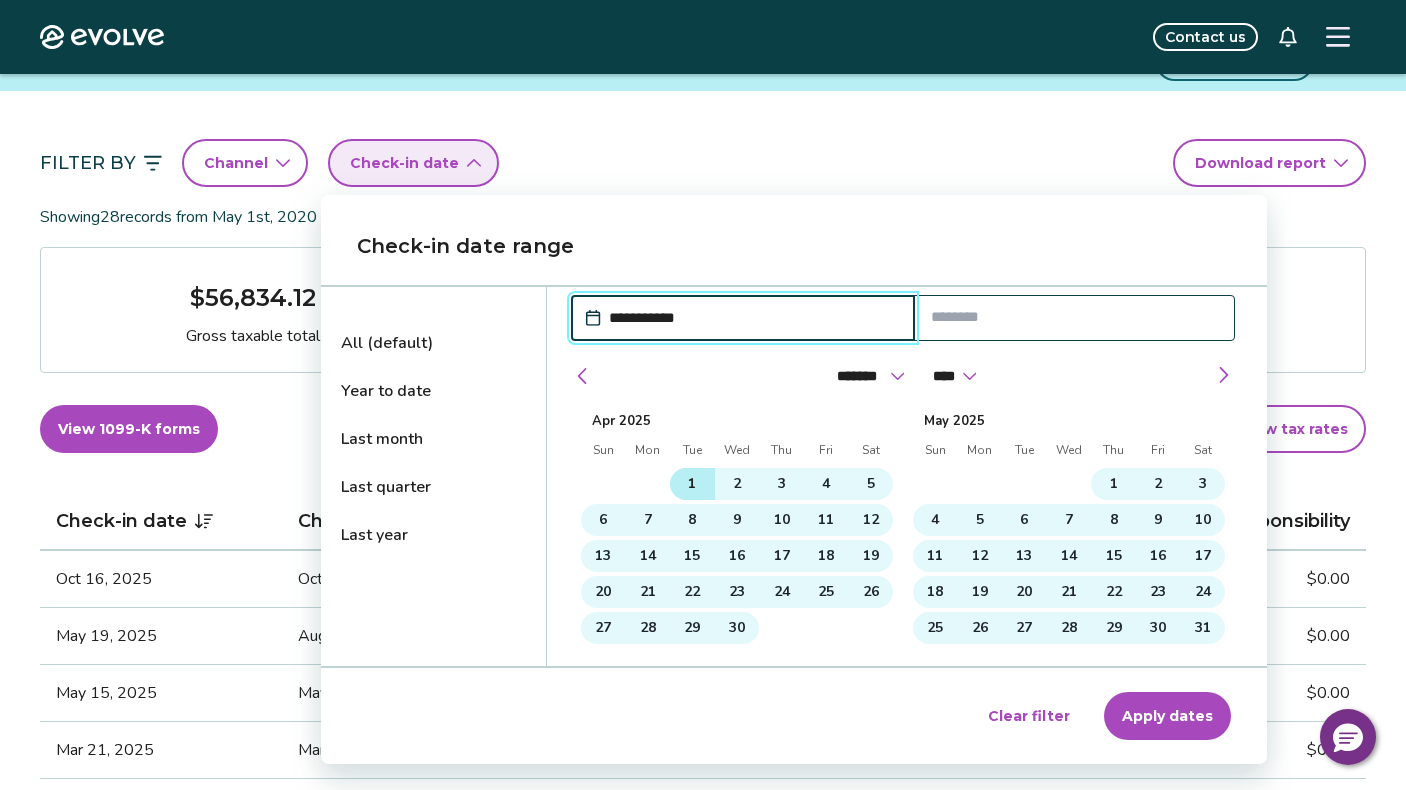 click on "1" at bounding box center [692, 484] 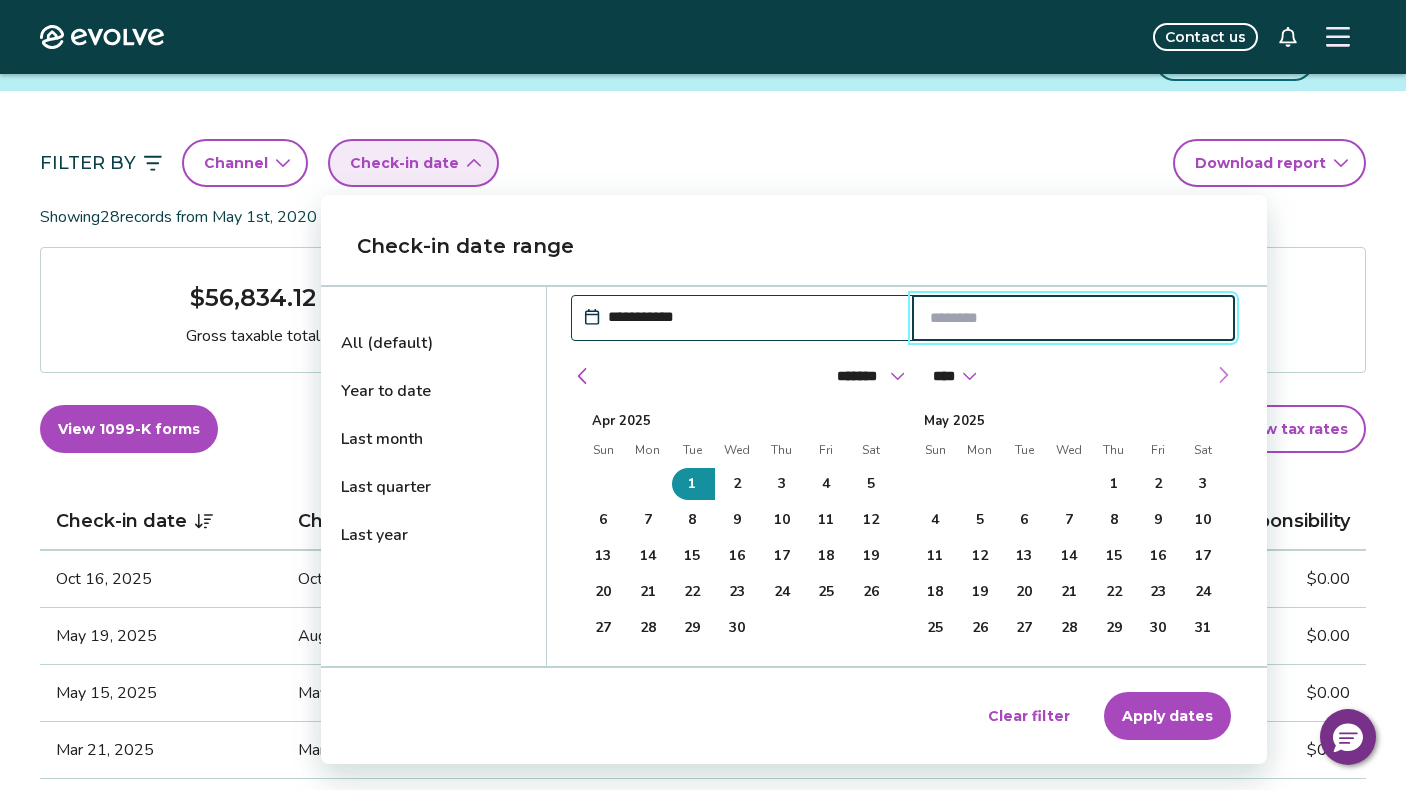 click at bounding box center [1223, 375] 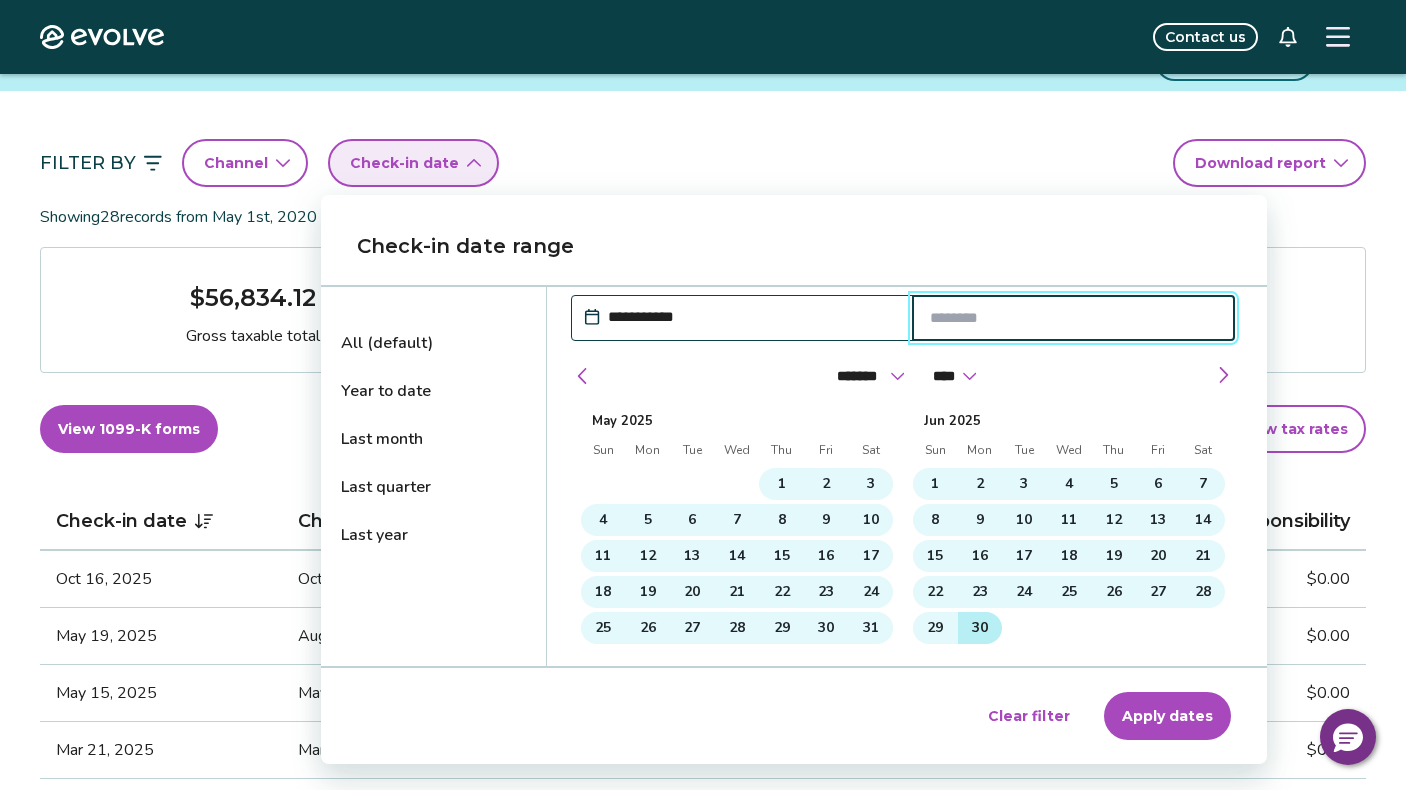 click on "30" at bounding box center (980, 628) 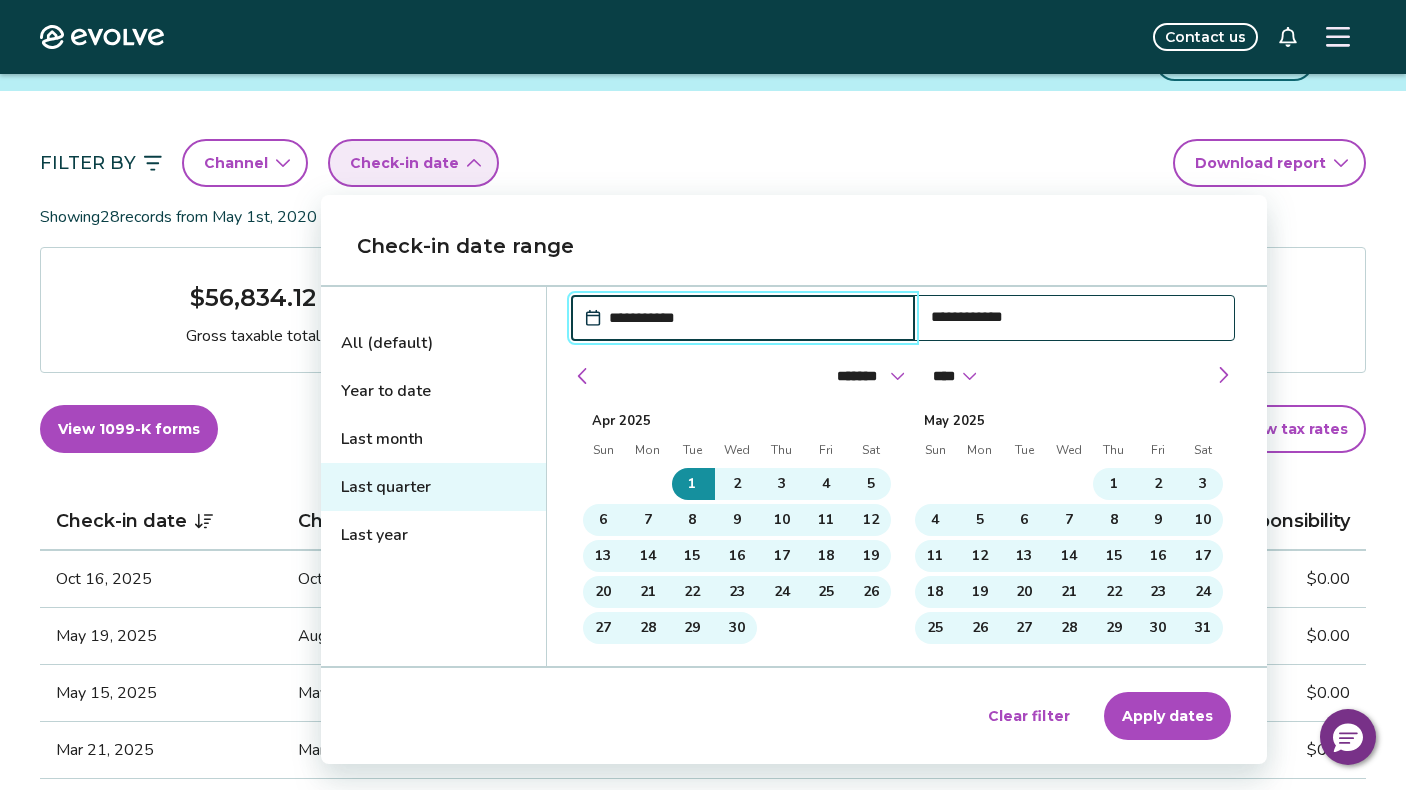 click on "Apply dates" at bounding box center (1167, 716) 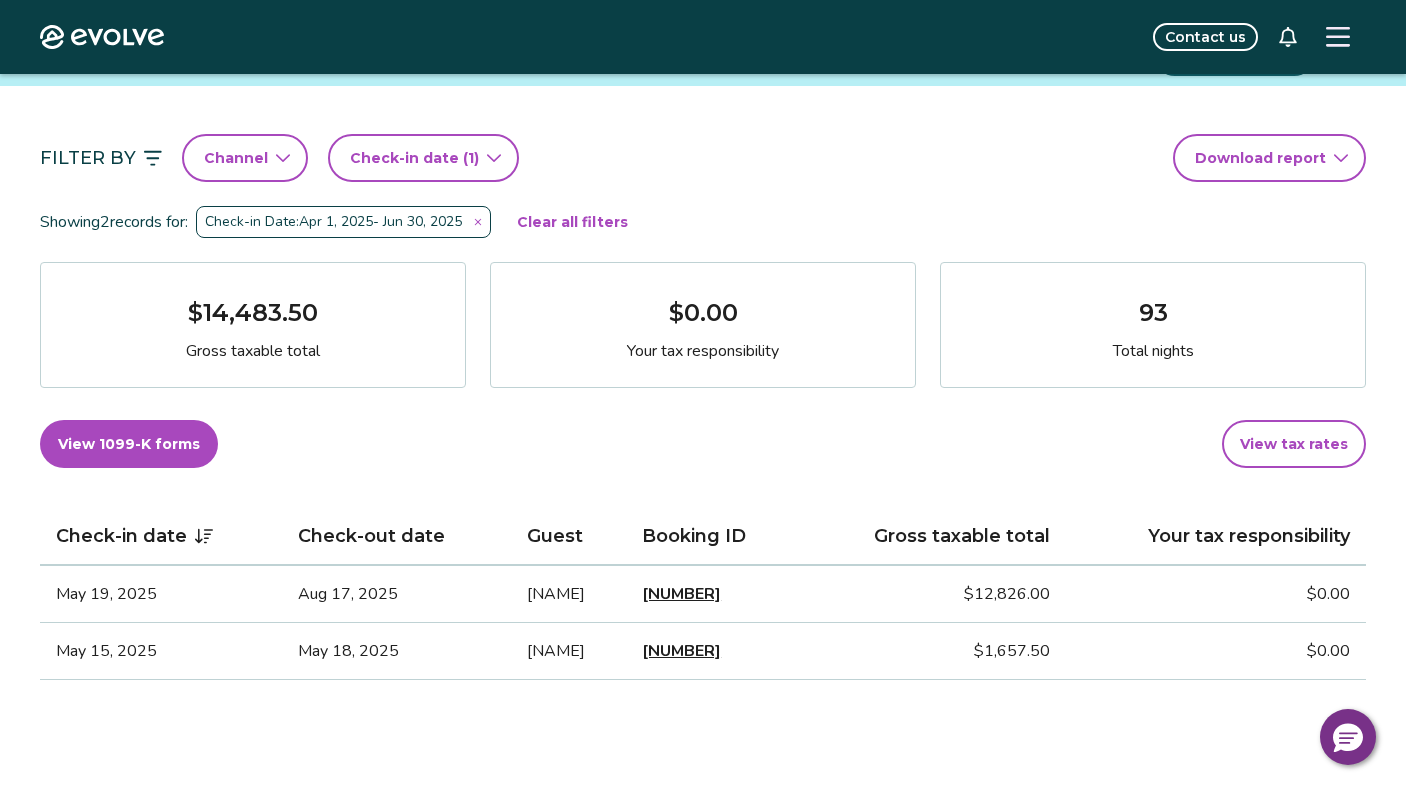 scroll, scrollTop: 159, scrollLeft: 0, axis: vertical 